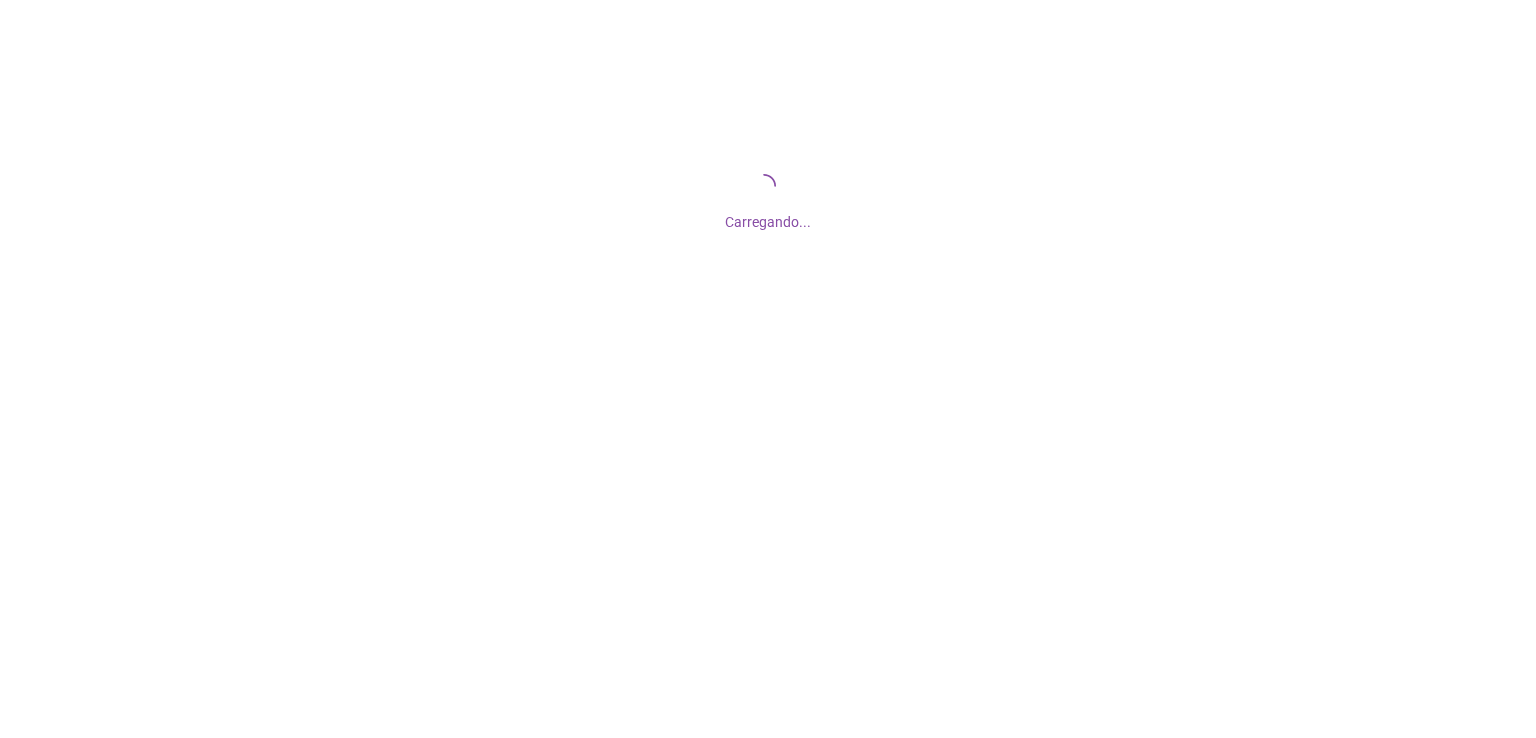 scroll, scrollTop: 0, scrollLeft: 0, axis: both 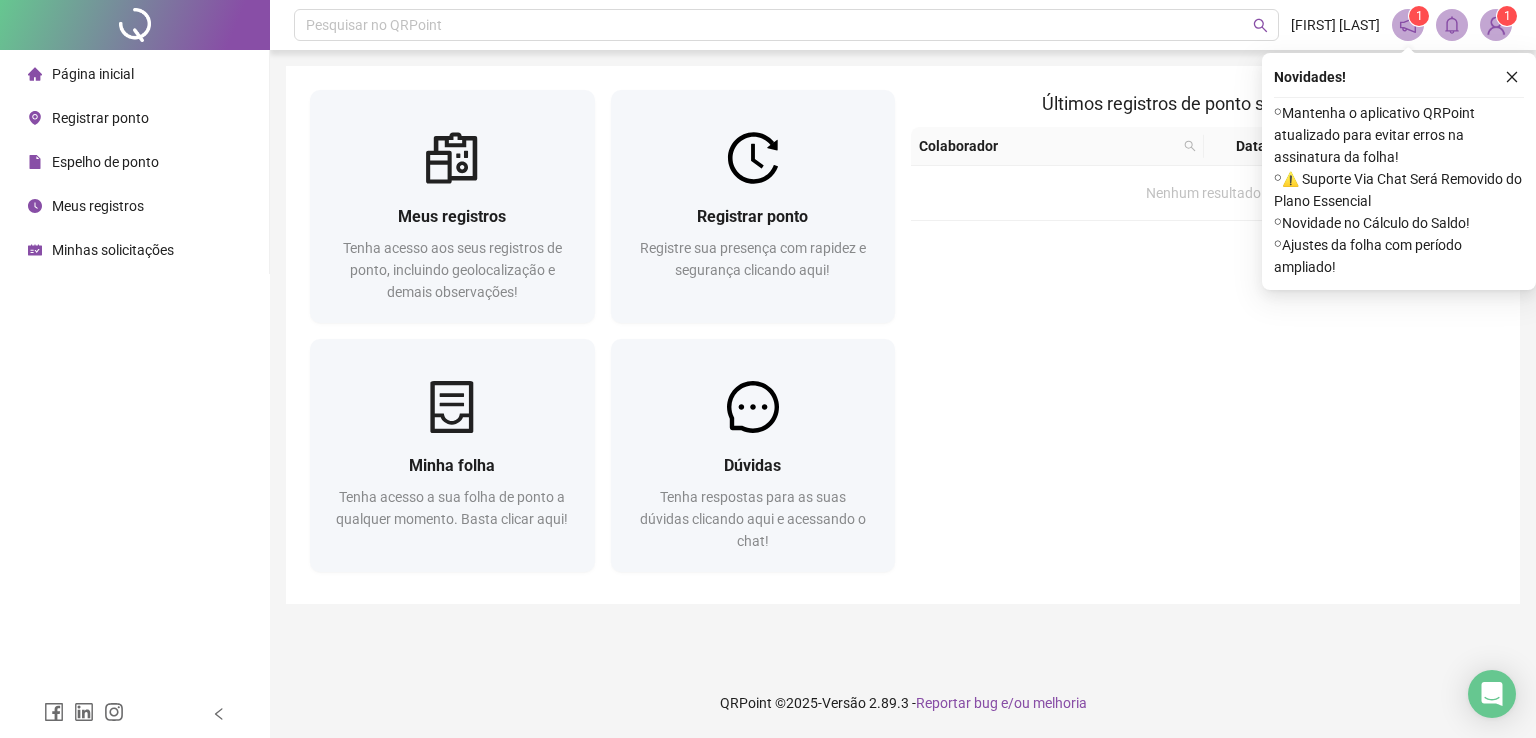 click on "Meus registros Tenha acesso aos seus registros de ponto, incluindo geolocalização e demais observações! Registrar ponto Registre sua presença com rapidez e segurança clicando aqui! Minha folha Tenha acesso a sua folha de ponto a qualquer momento. Basta clicar aqui! Dúvidas Tenha respostas para as suas dúvidas clicando aqui e acessando o chat! Últimos registros de ponto sincronizados Colaborador Data/Hora Origem       Nenhum resultado" at bounding box center [903, 335] 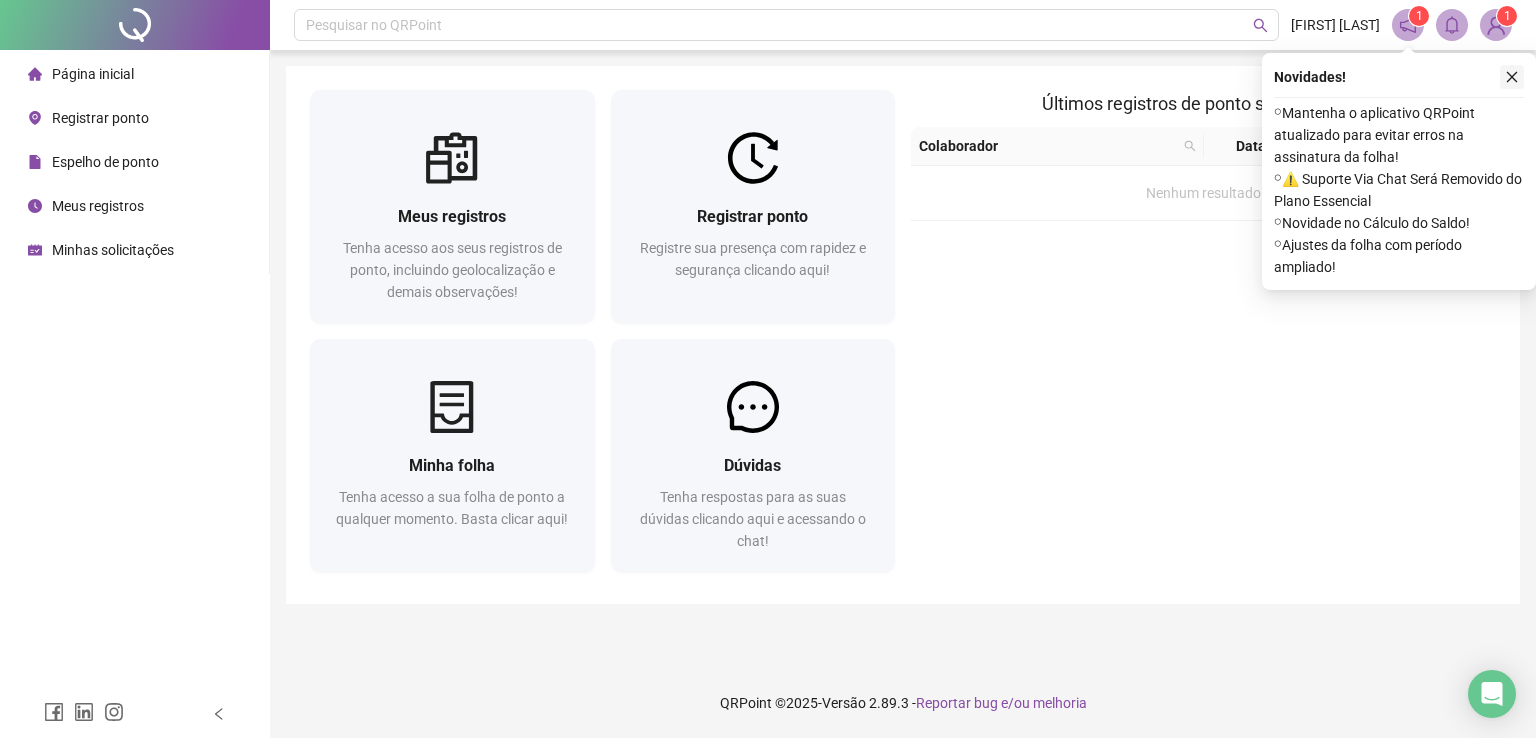 click 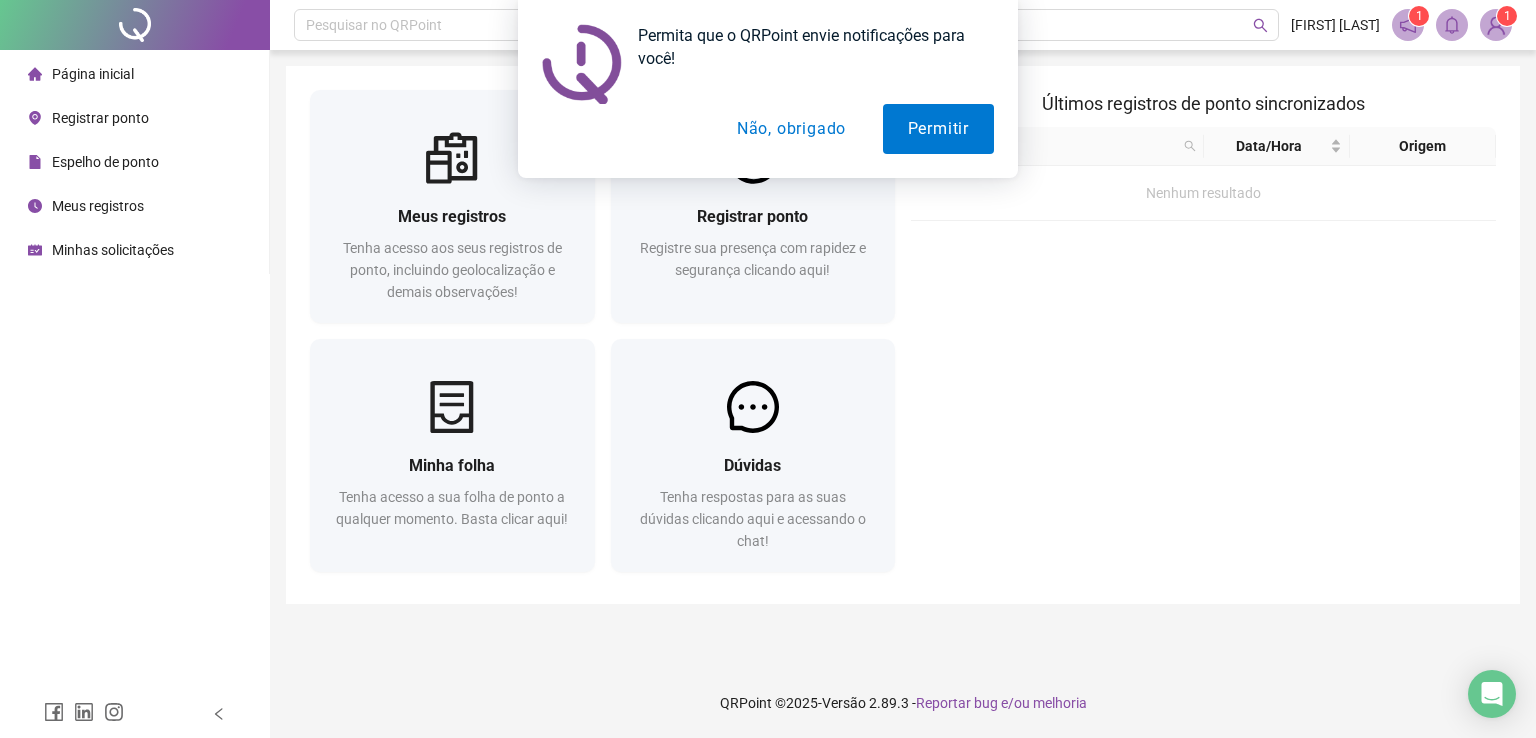 click on "Permita que o QRPoint envie notificações para você! Permitir Não, obrigado" at bounding box center [768, 89] 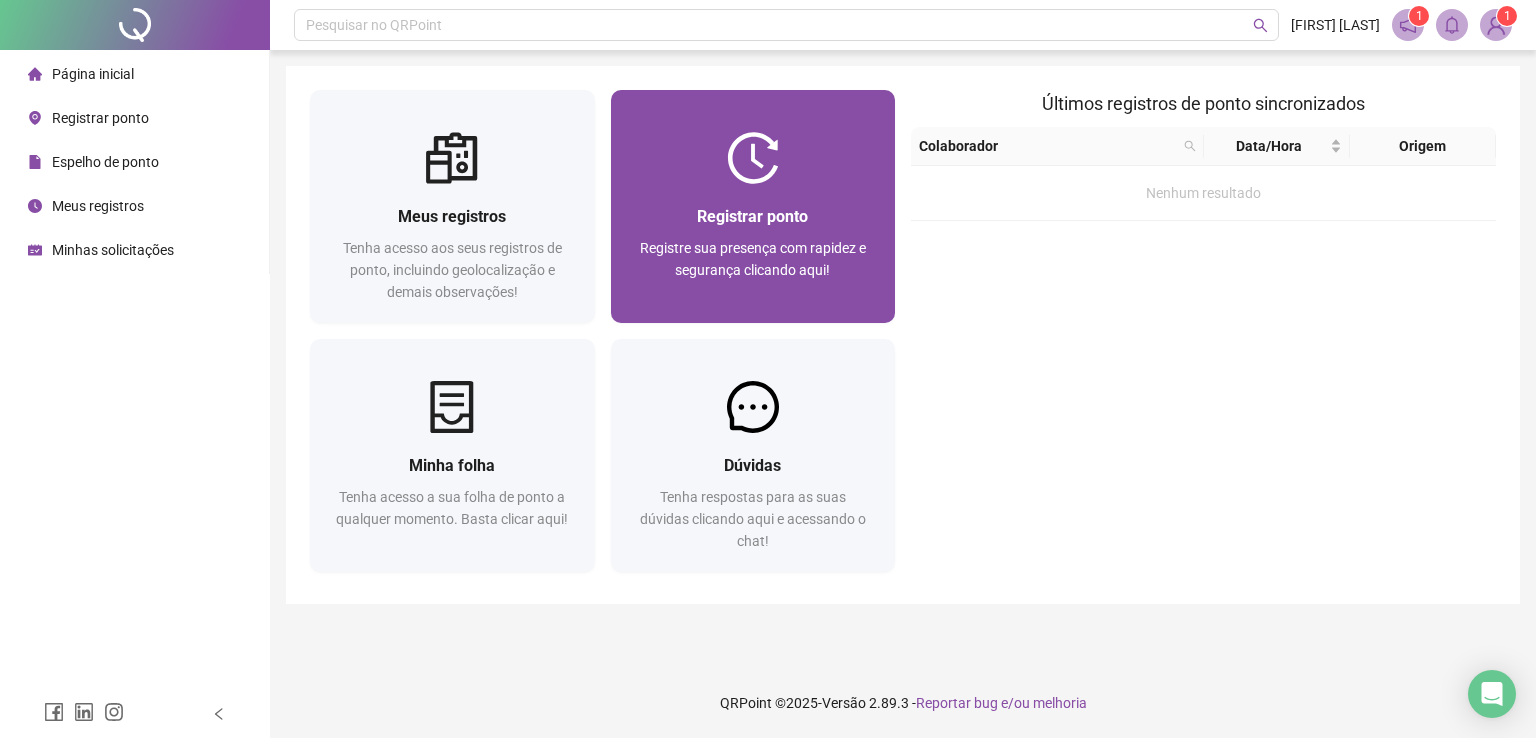 click on "Registrar ponto" at bounding box center (752, 216) 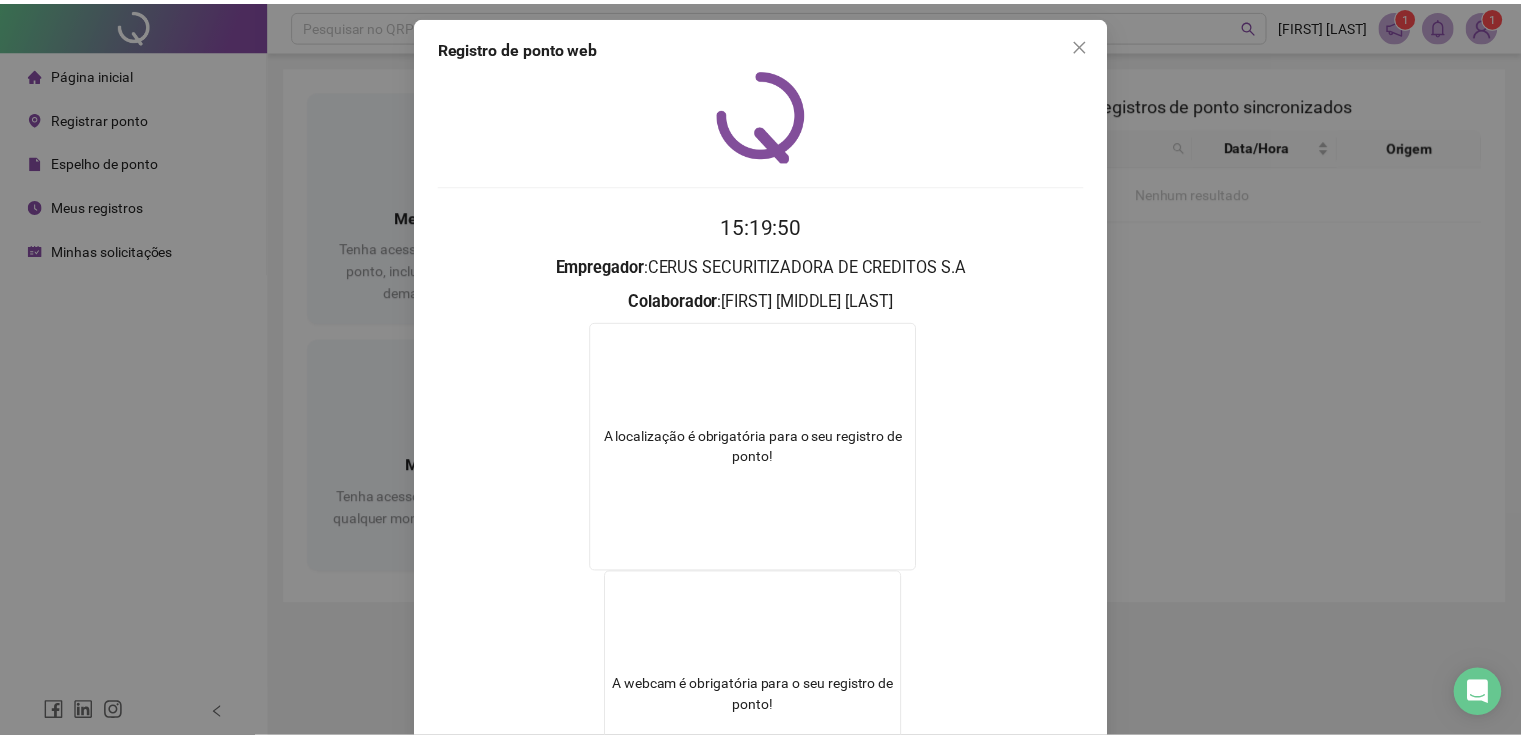 scroll, scrollTop: 0, scrollLeft: 0, axis: both 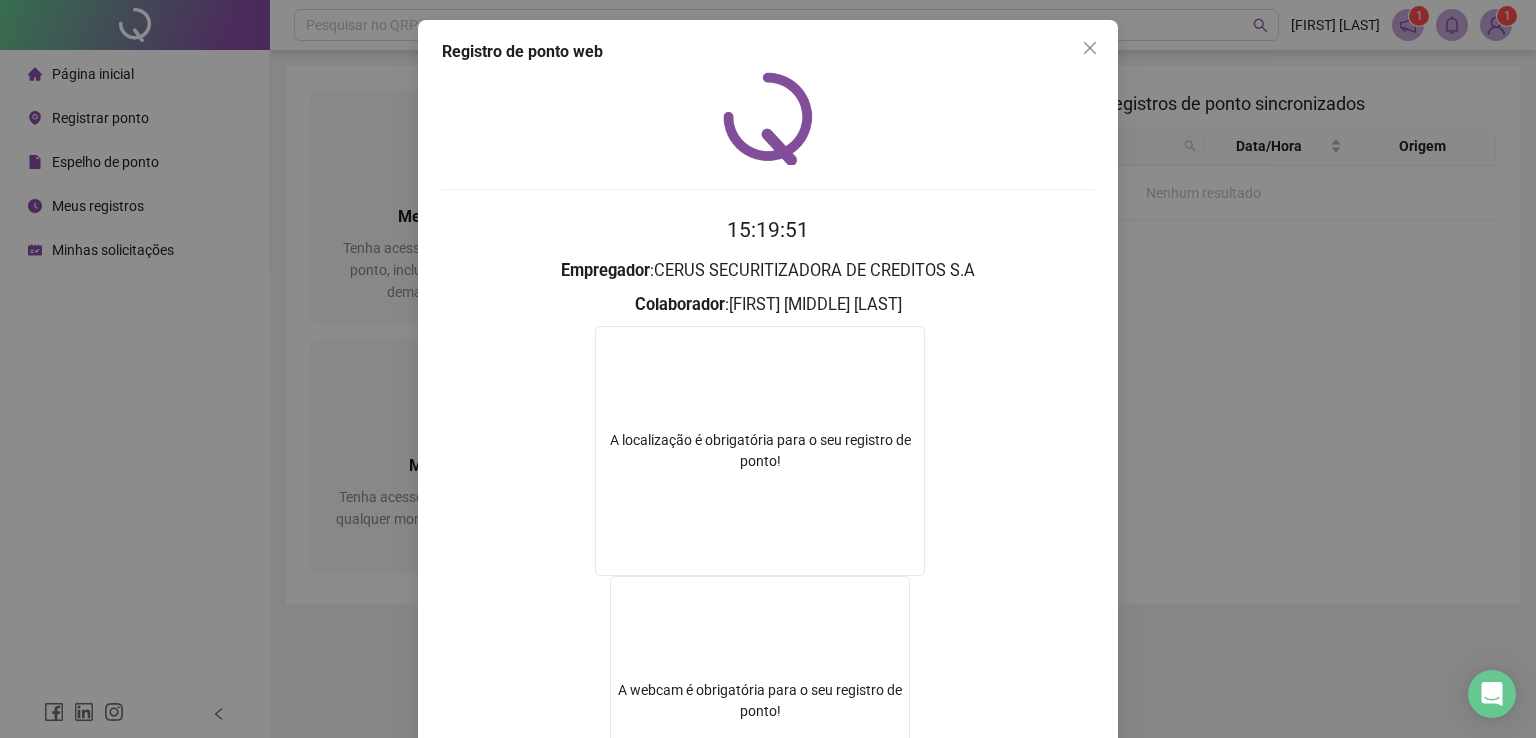 click at bounding box center (1090, 48) 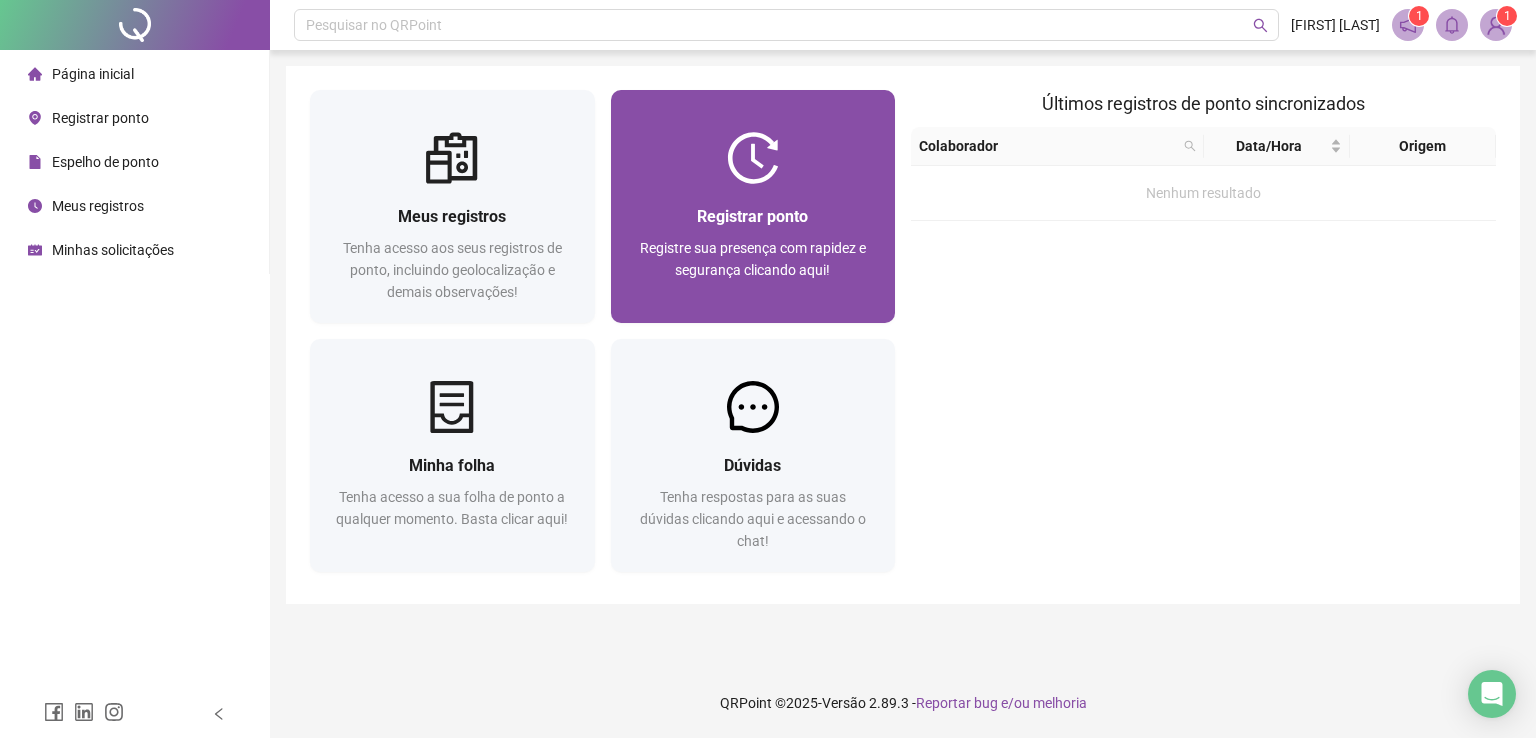 click on "Registrar ponto" at bounding box center (752, 216) 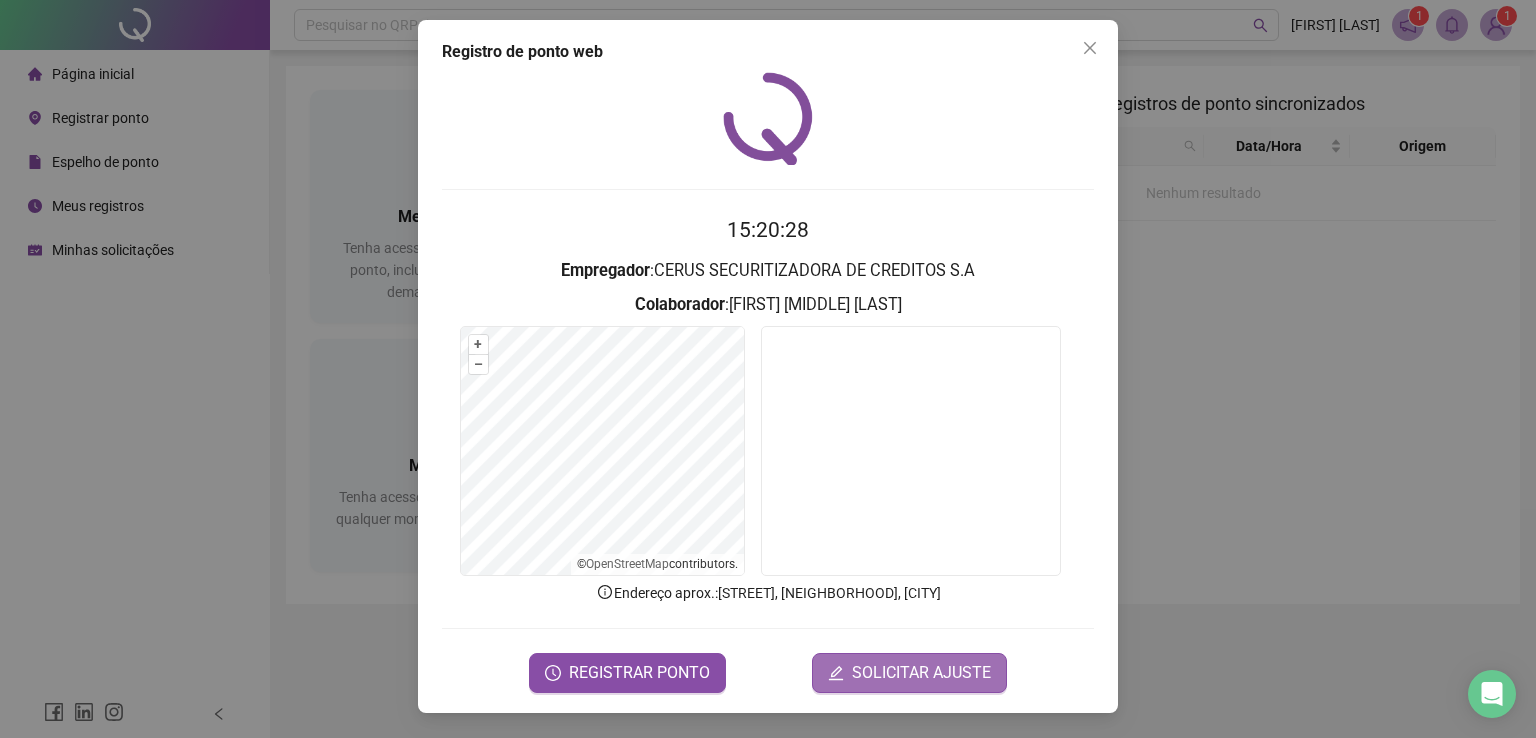 click on "SOLICITAR AJUSTE" at bounding box center [921, 673] 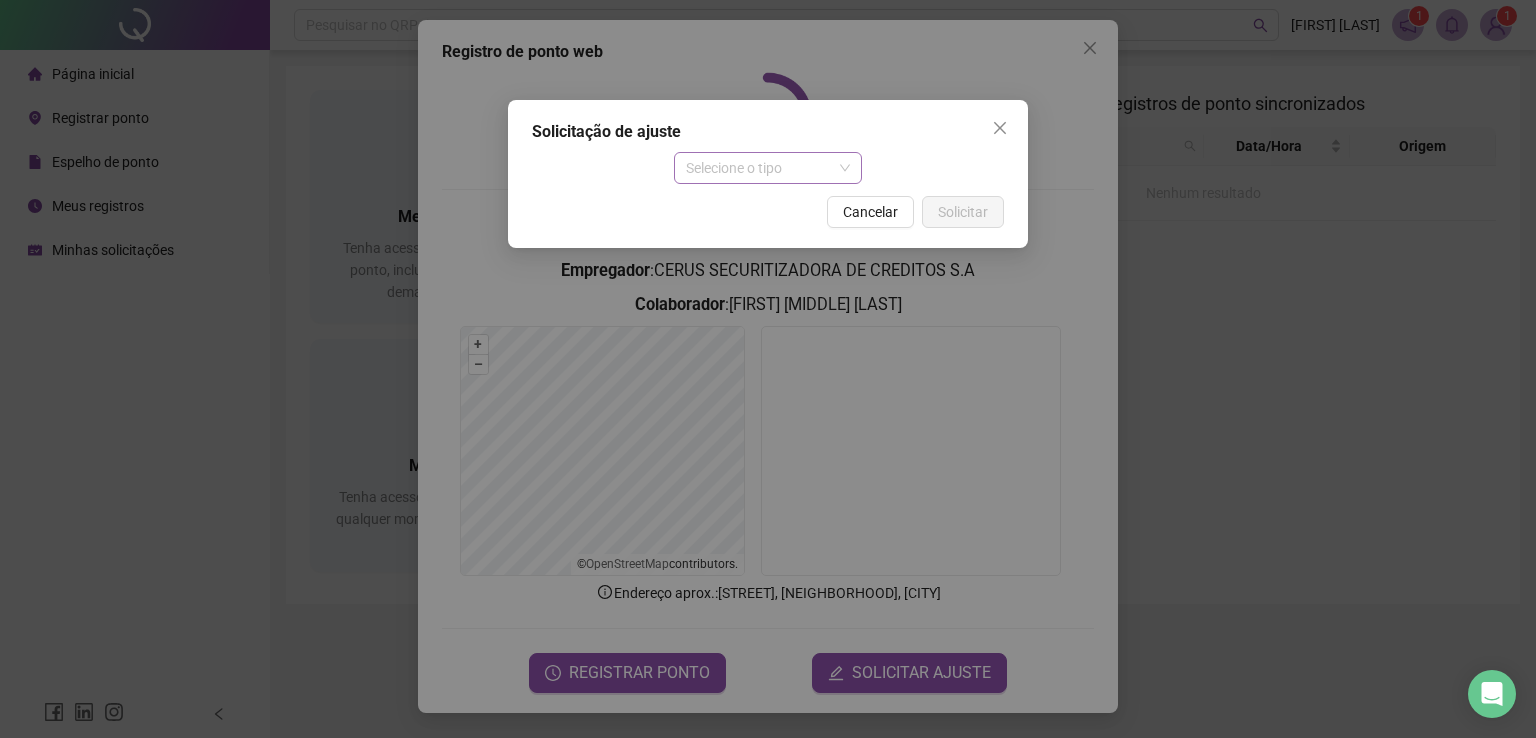 click on "Selecione o tipo" at bounding box center (768, 168) 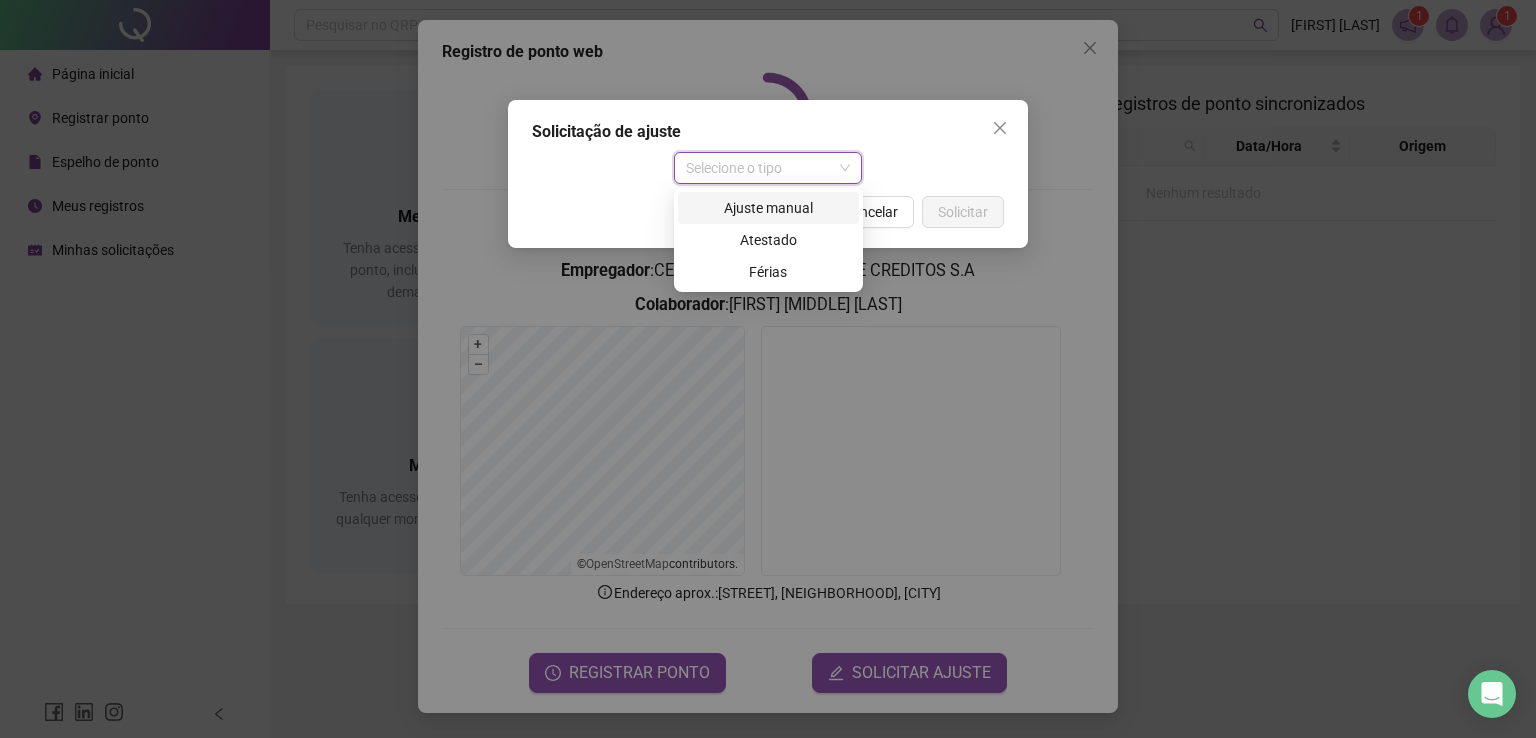 click on "Ajuste manual" at bounding box center (768, 208) 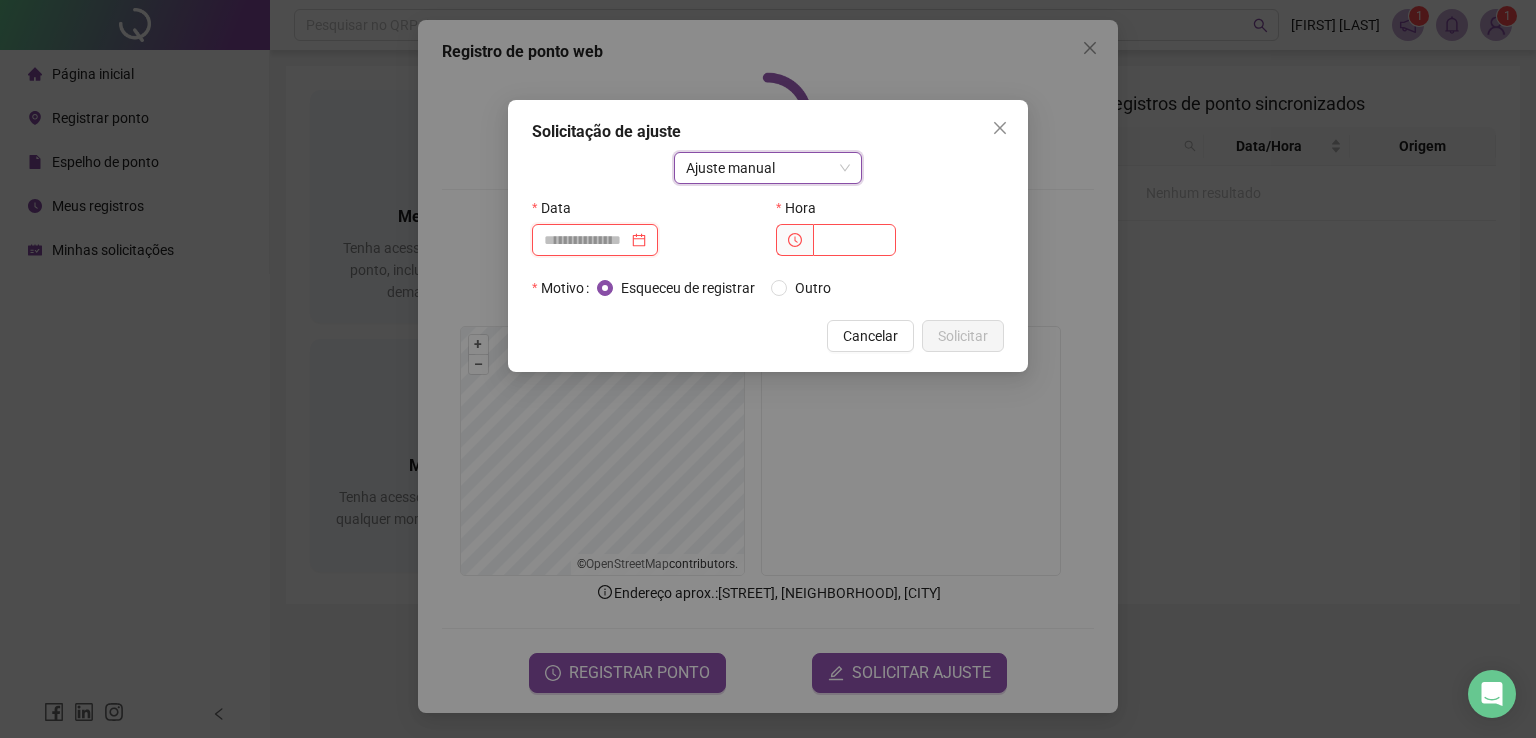 click at bounding box center [586, 240] 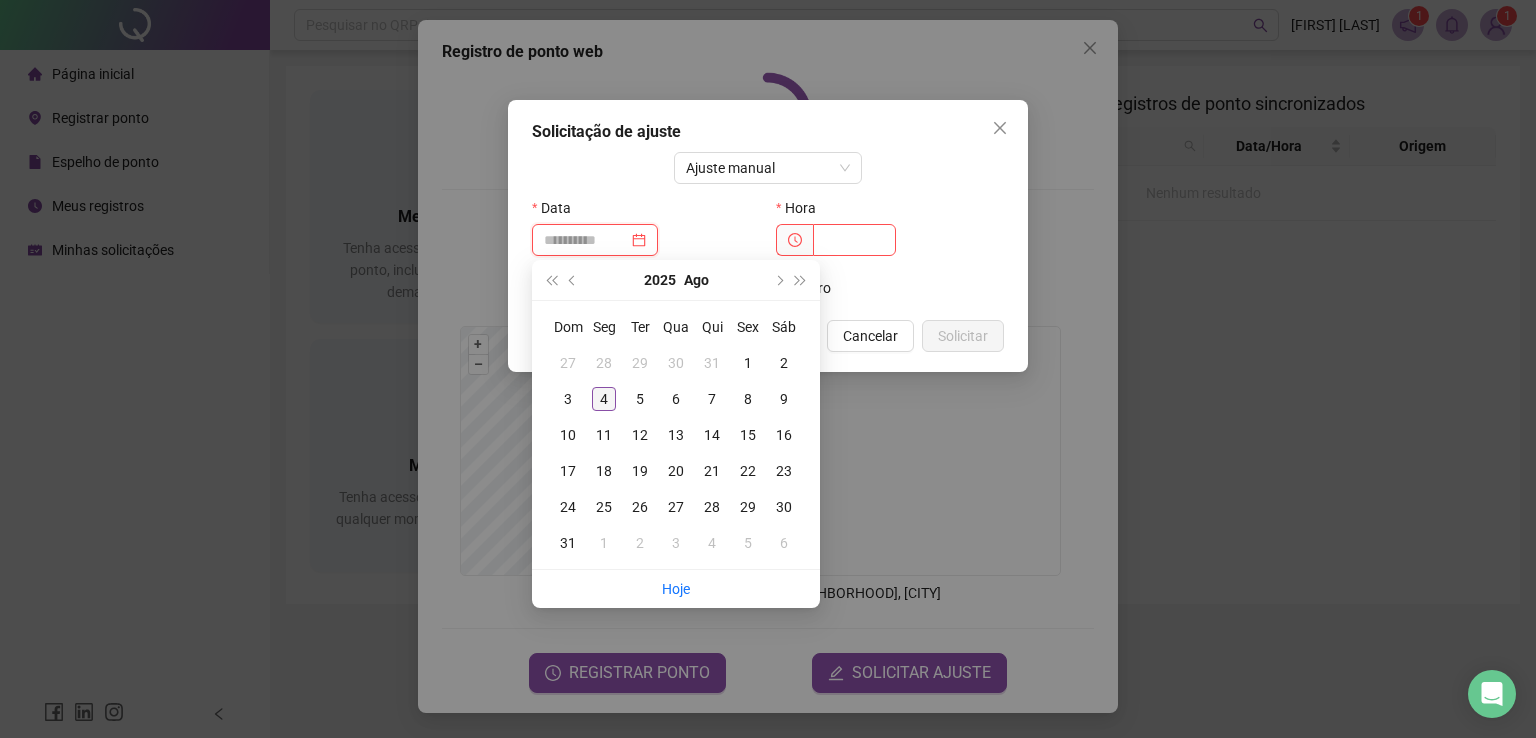type on "**********" 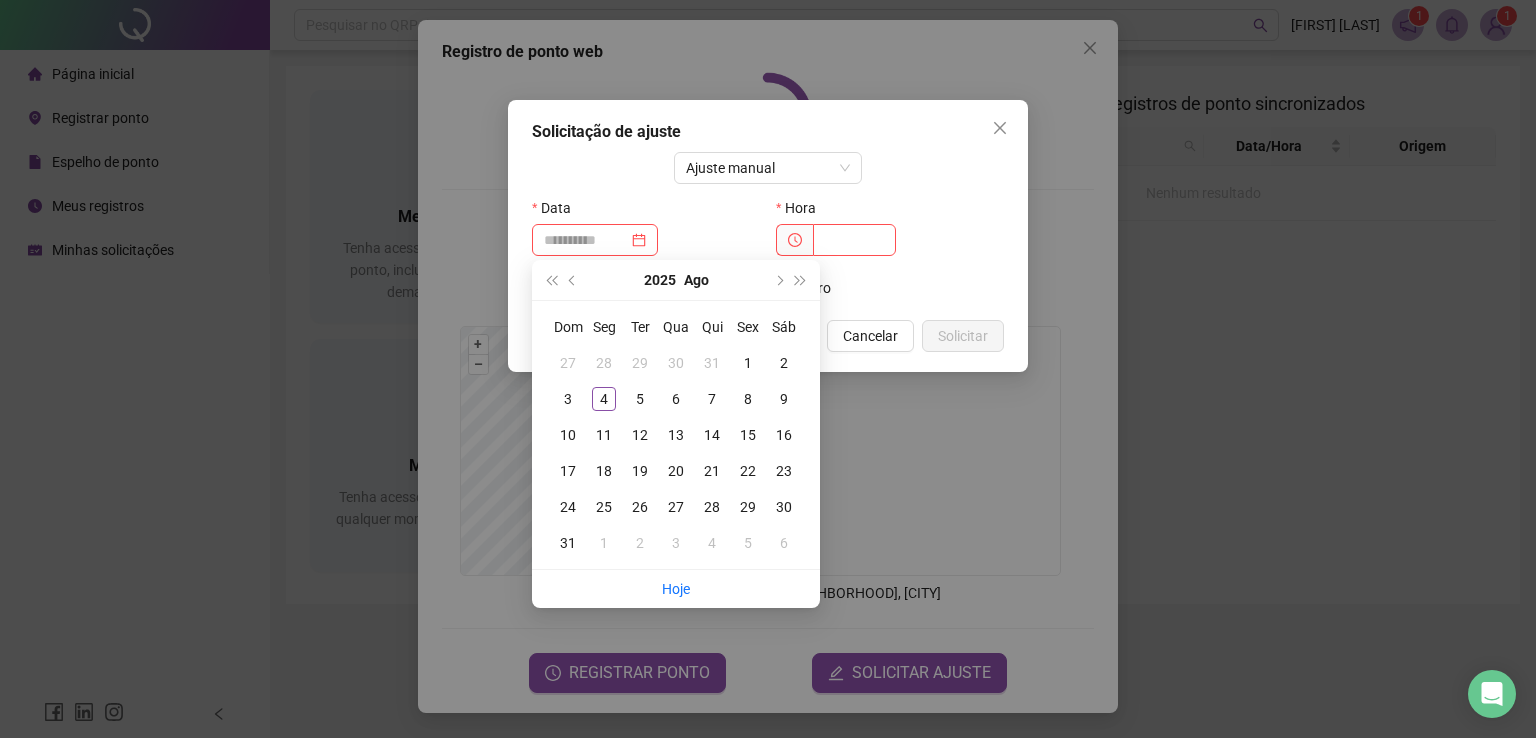 click on "4" at bounding box center [604, 399] 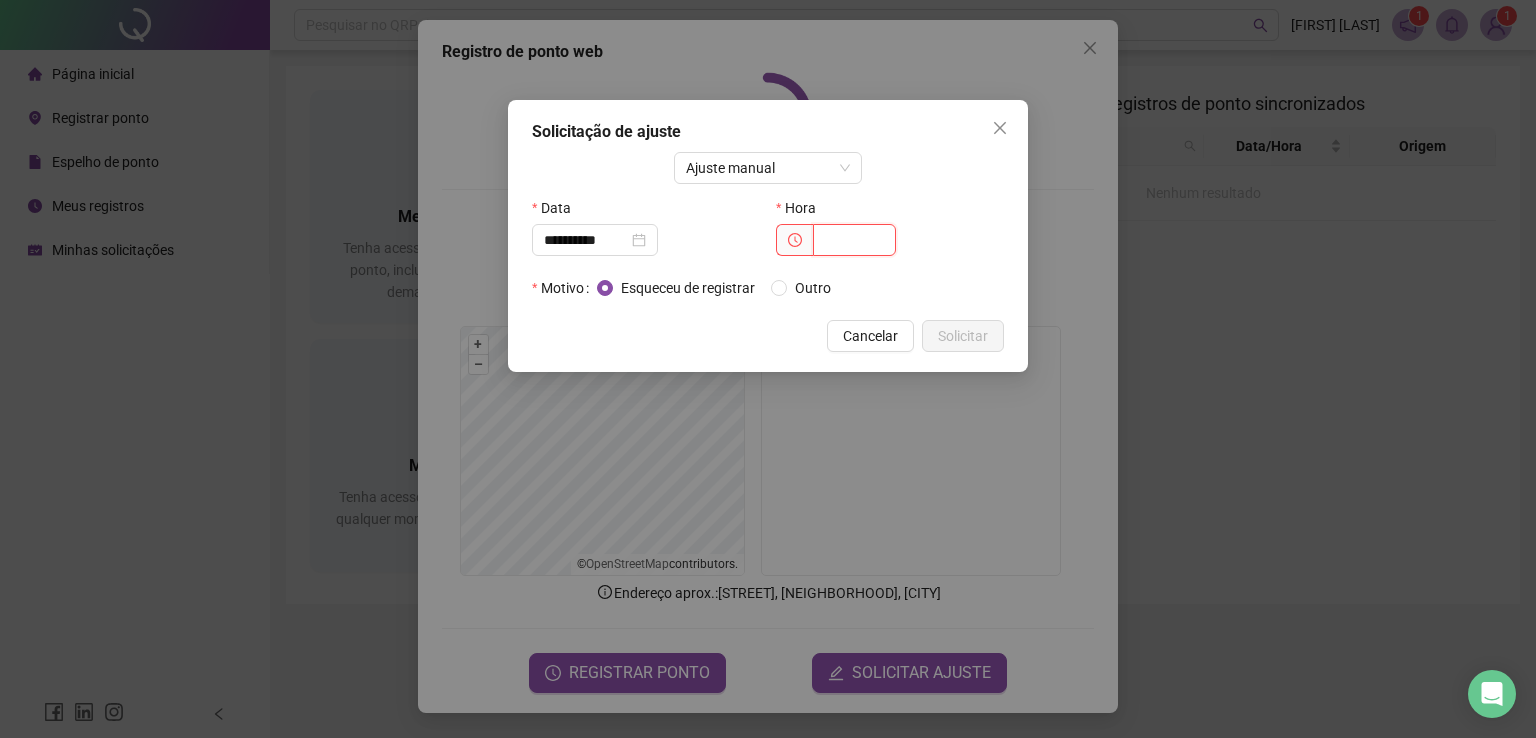 click at bounding box center (854, 240) 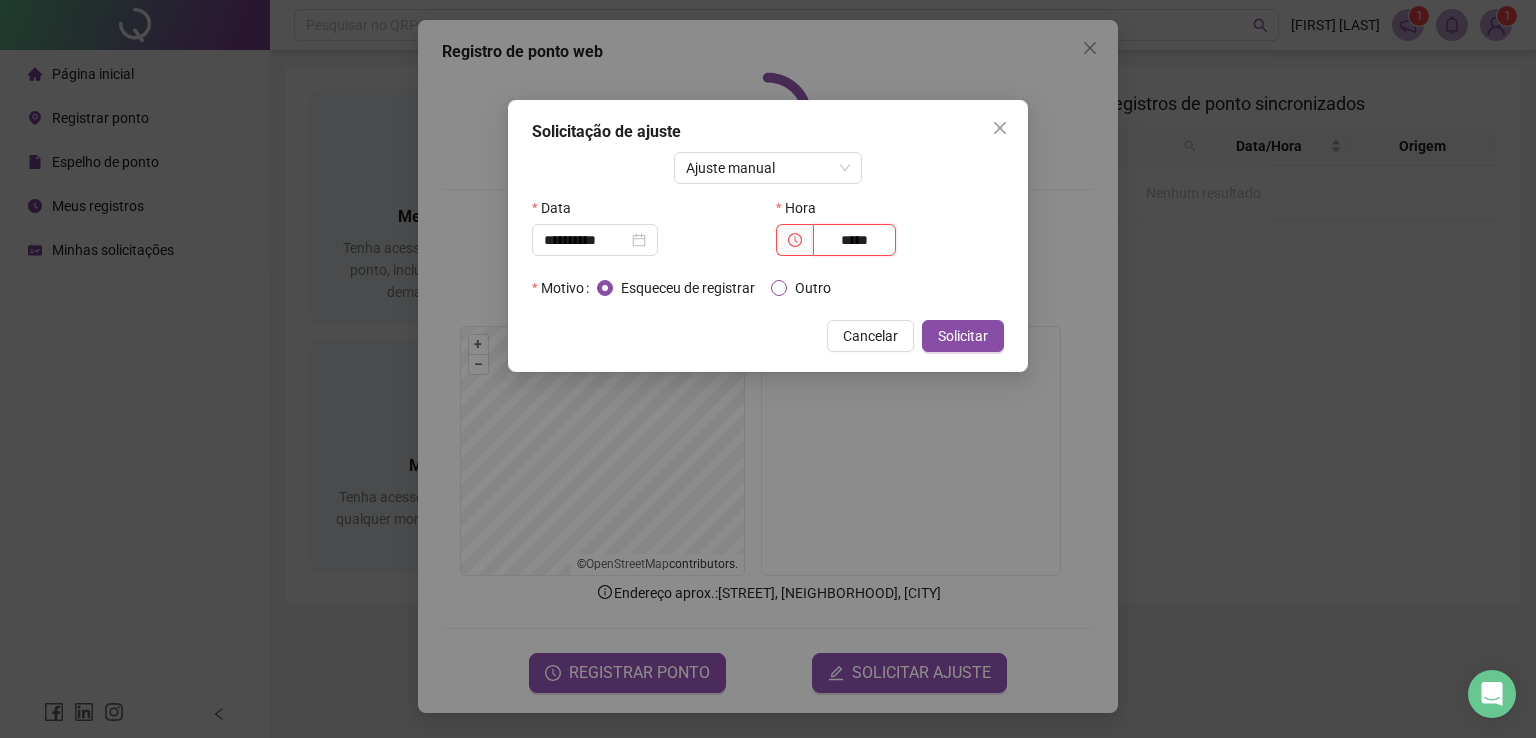 type on "*****" 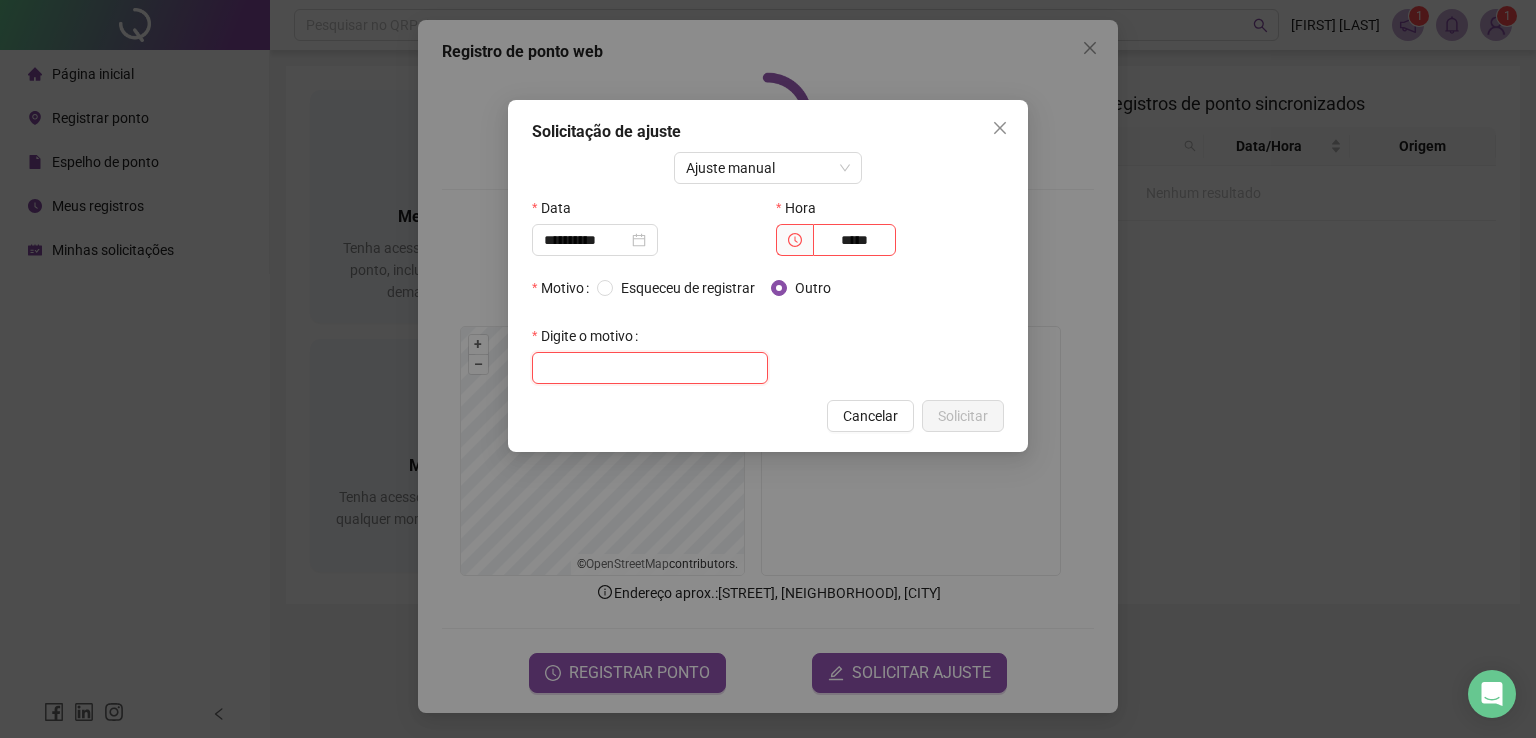 click at bounding box center (650, 368) 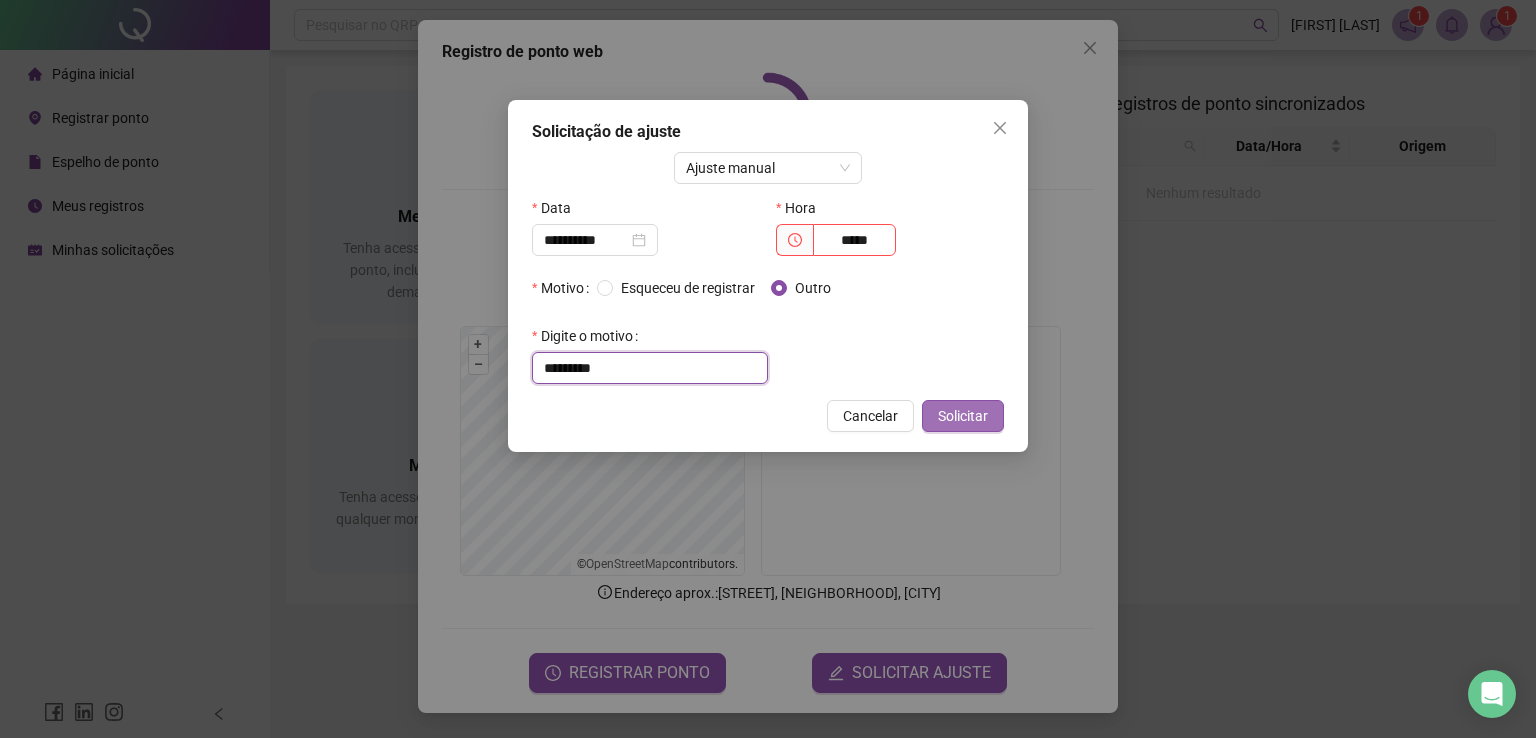 type on "*********" 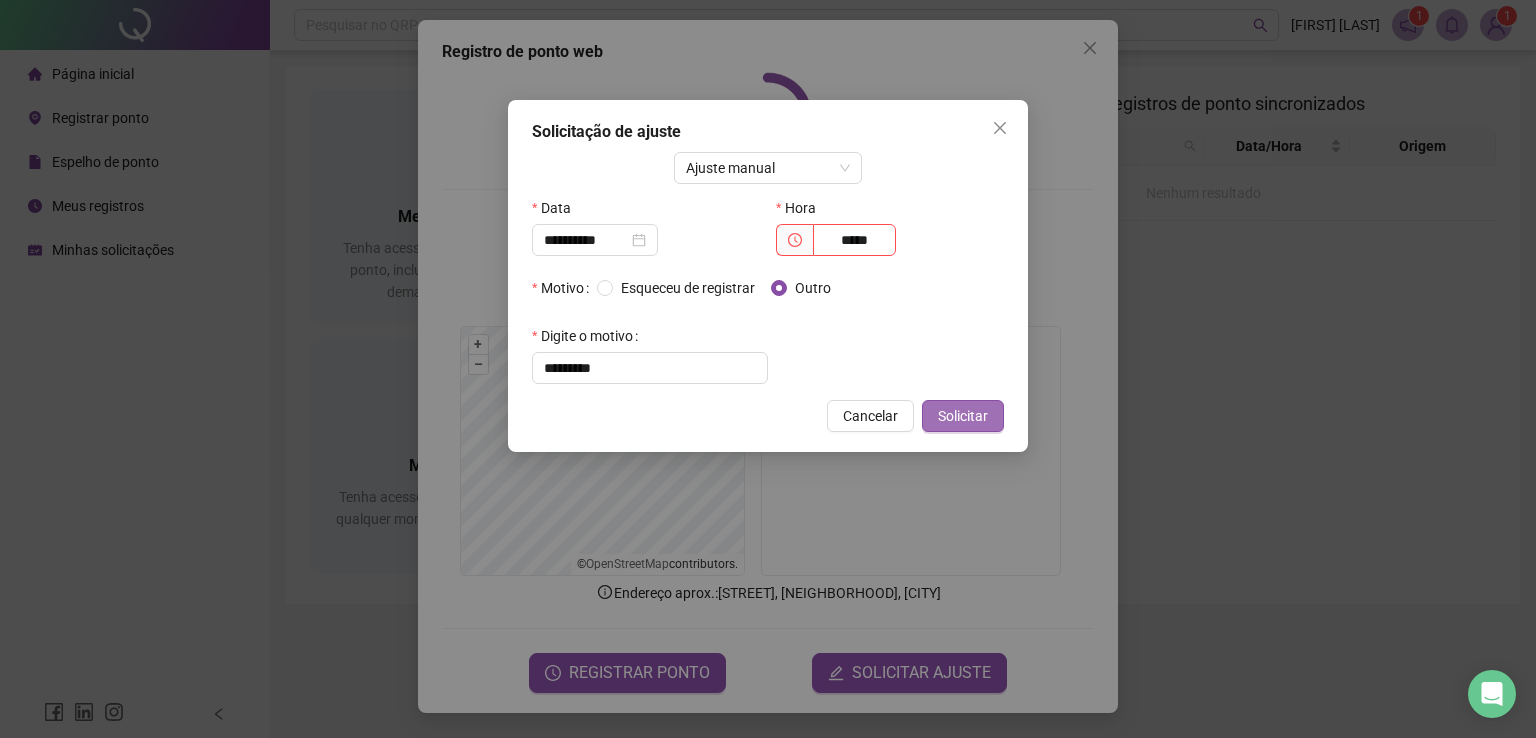 click on "Solicitar" at bounding box center [963, 416] 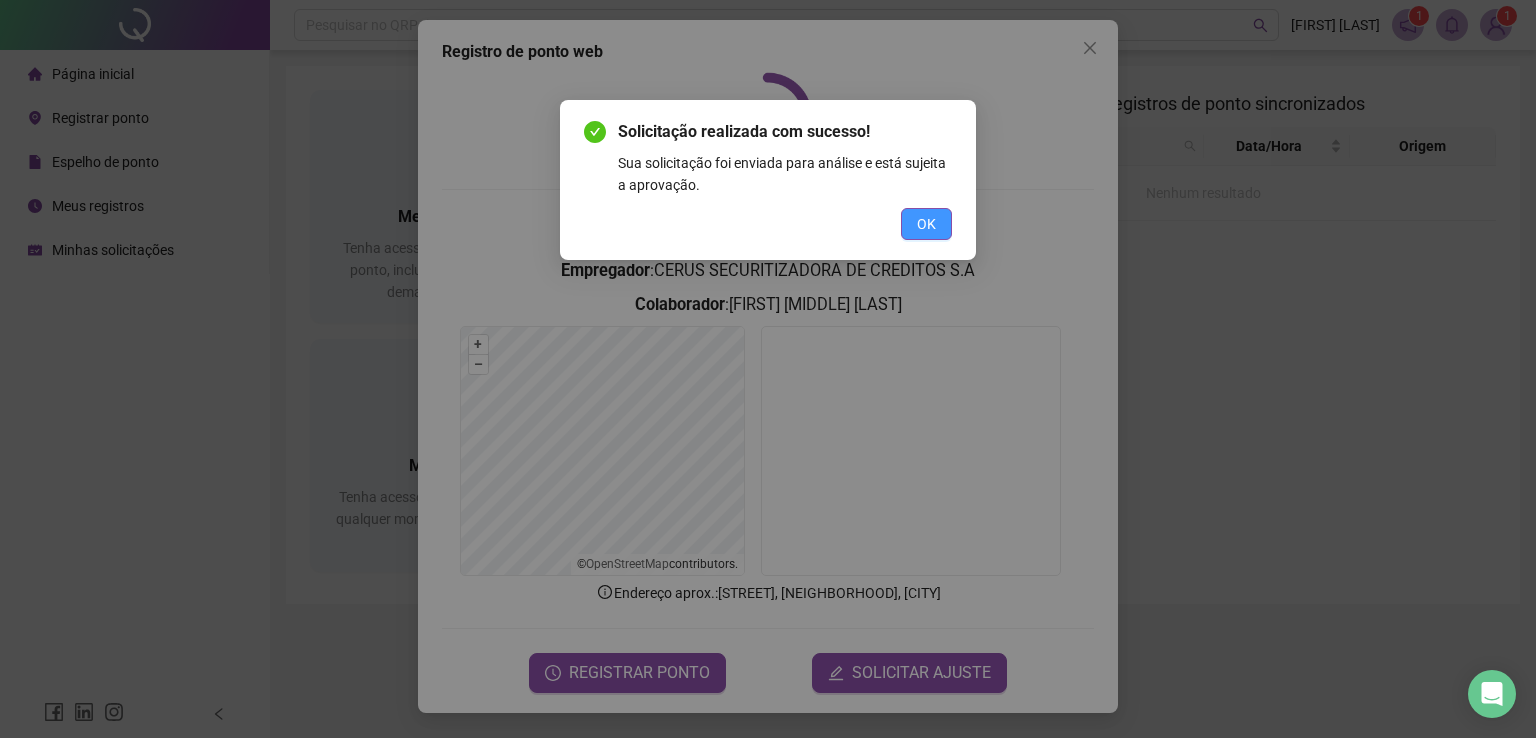 click on "OK" at bounding box center [926, 224] 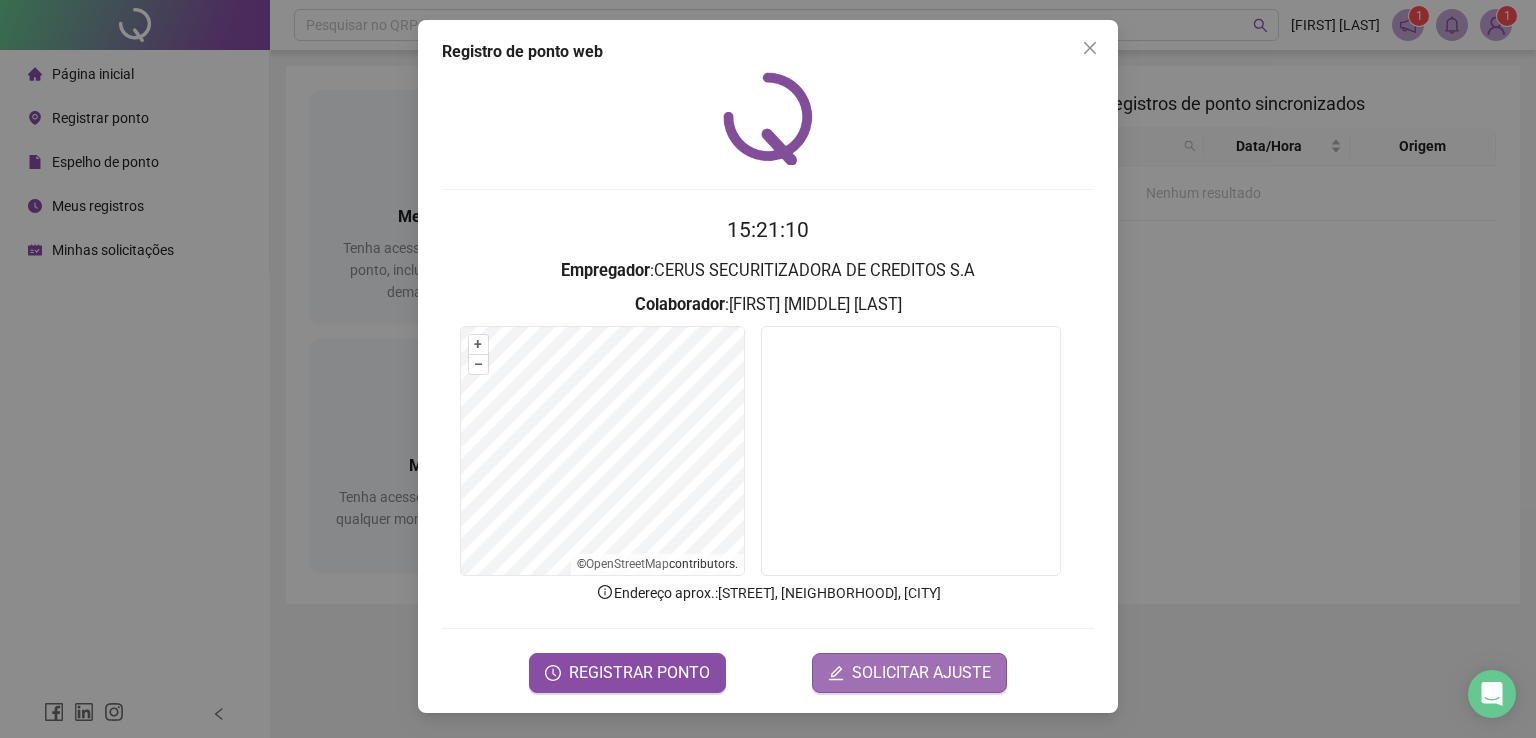 click on "SOLICITAR AJUSTE" at bounding box center [921, 673] 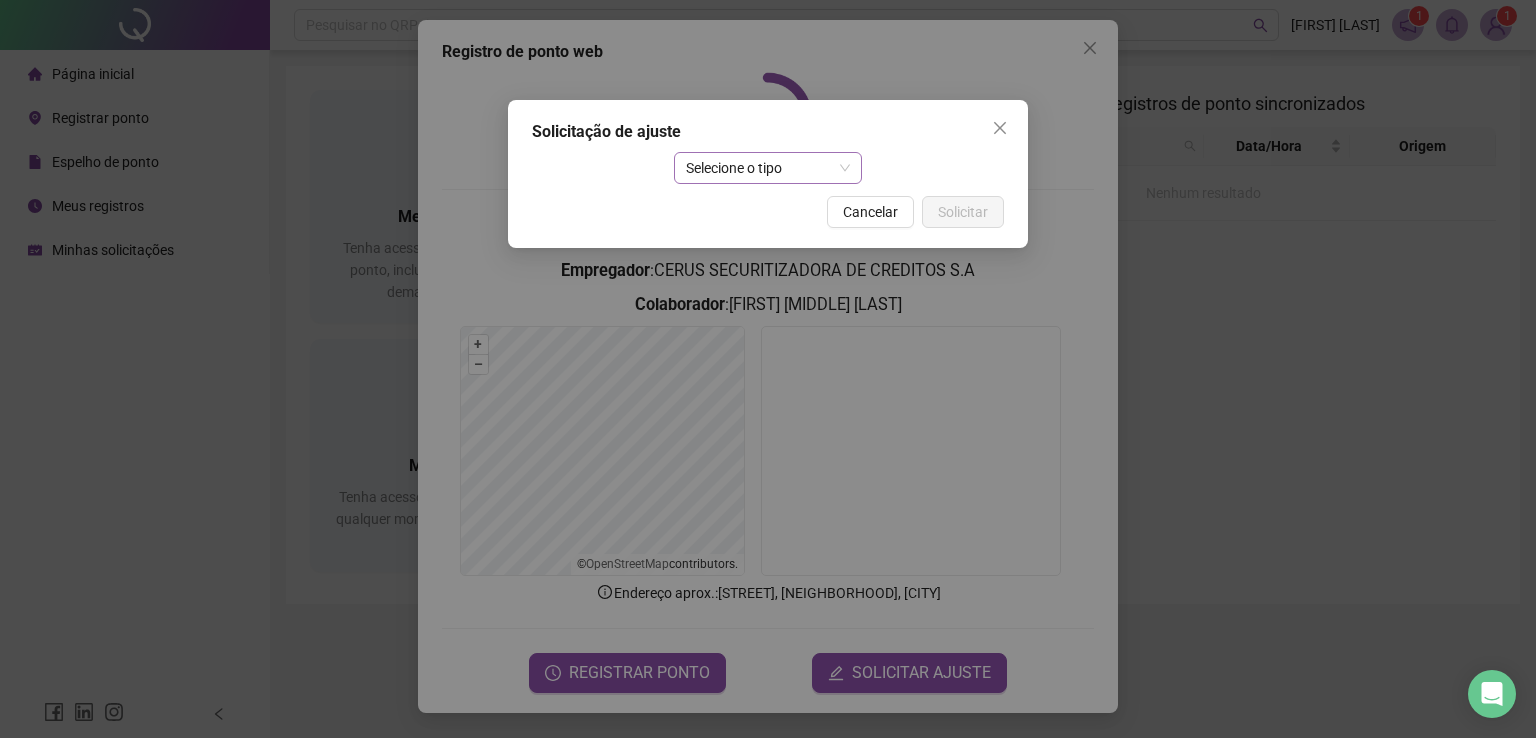 click on "Solicitação de ajuste Selecione o tipo Cancelar Solicitar" at bounding box center (768, 174) 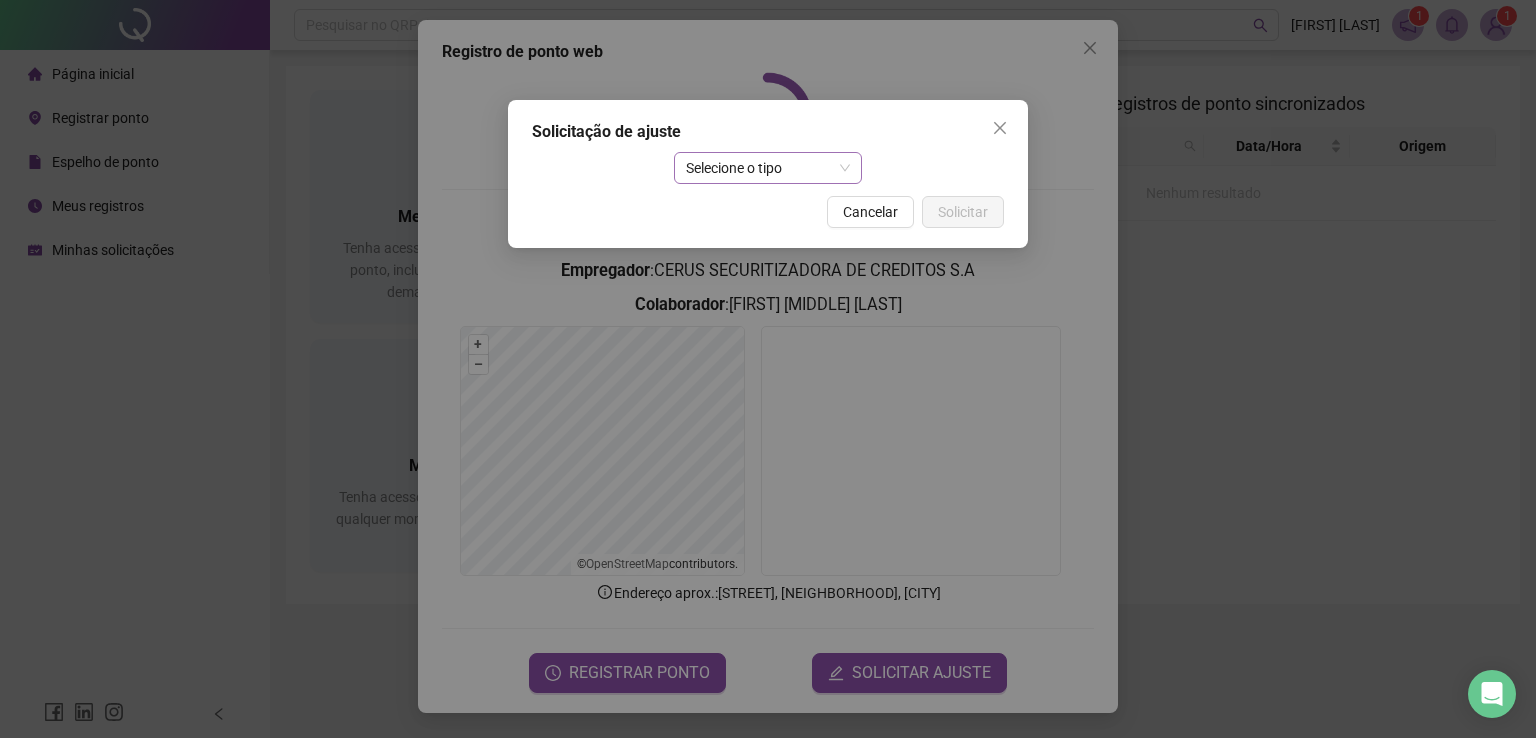 click on "Selecione o tipo" at bounding box center [768, 168] 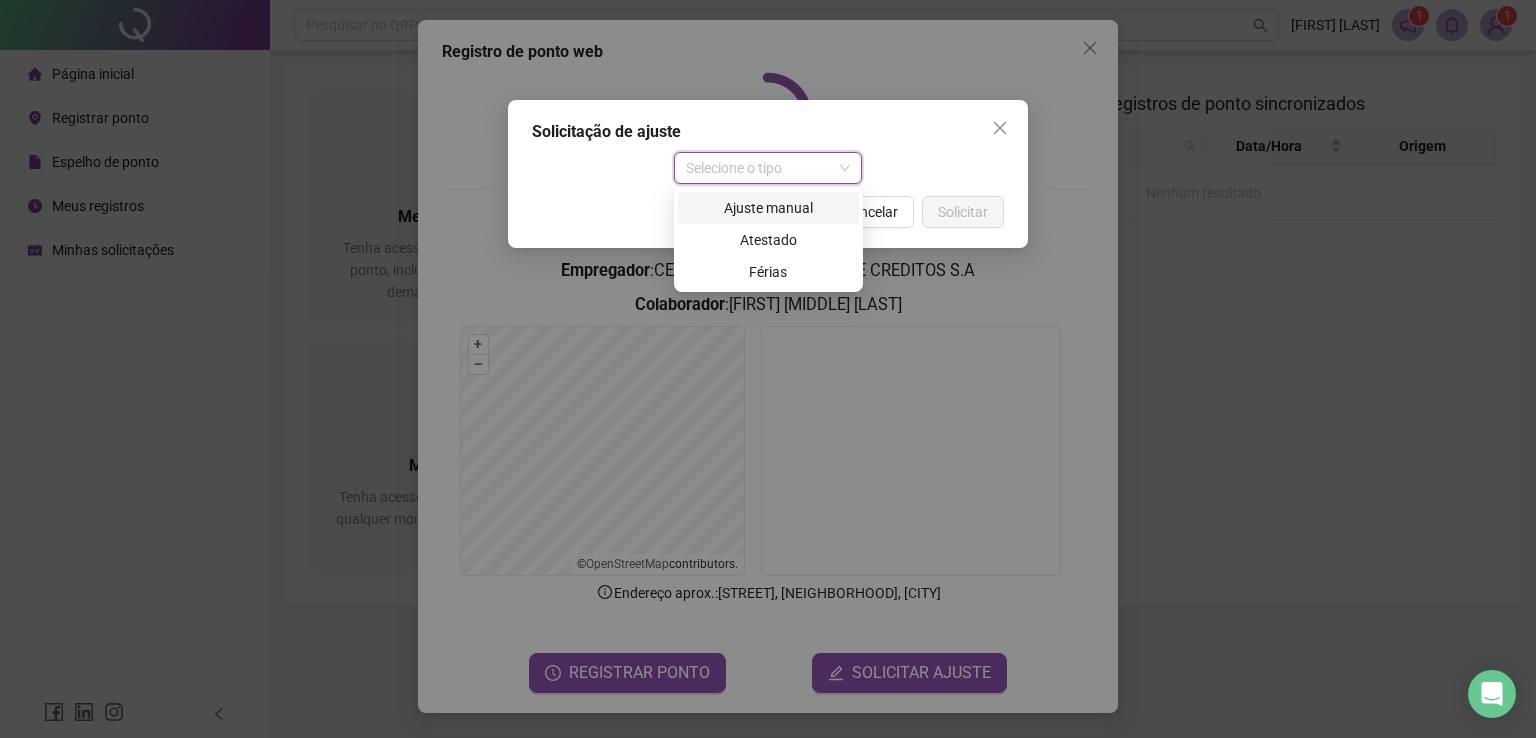 click on "Ajuste manual" at bounding box center [768, 208] 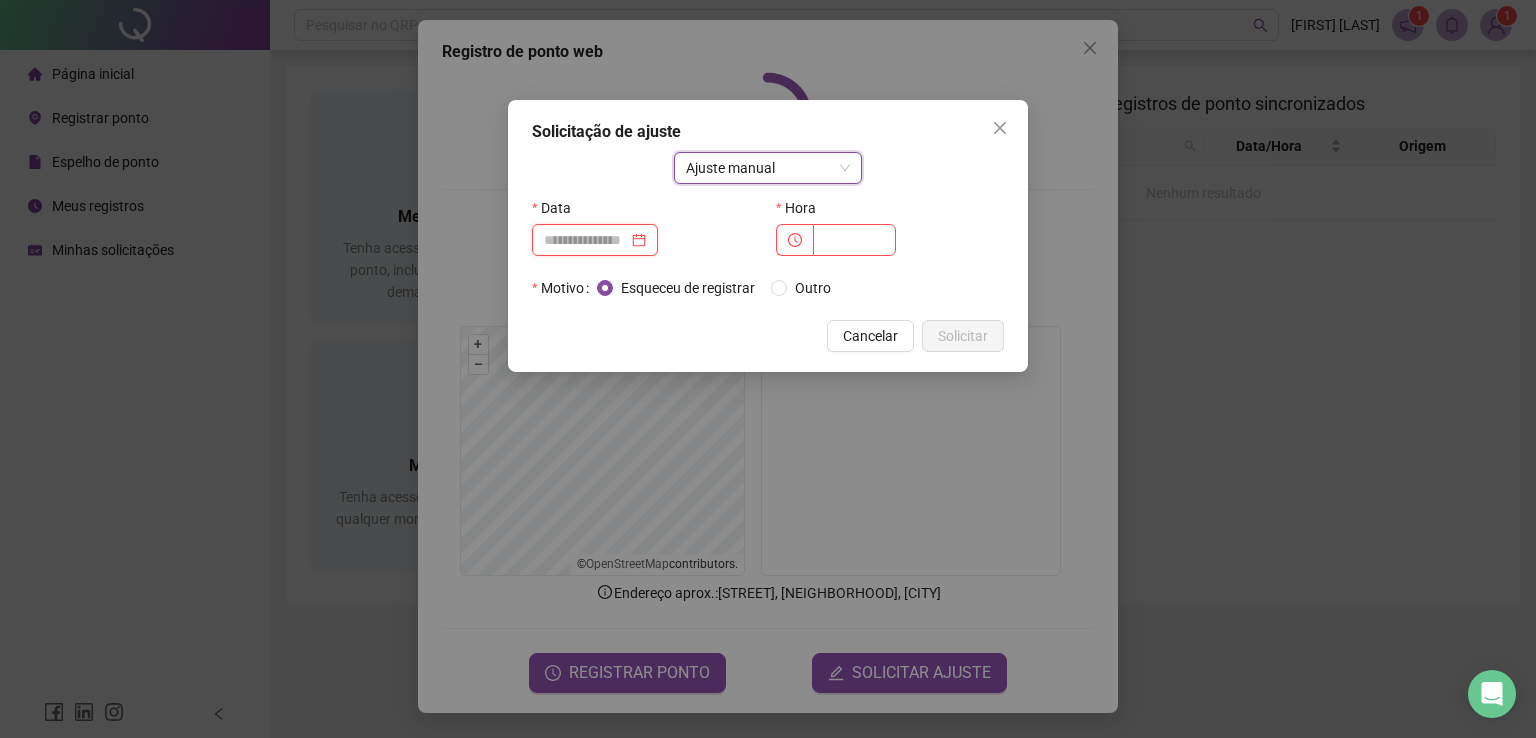 click at bounding box center [586, 240] 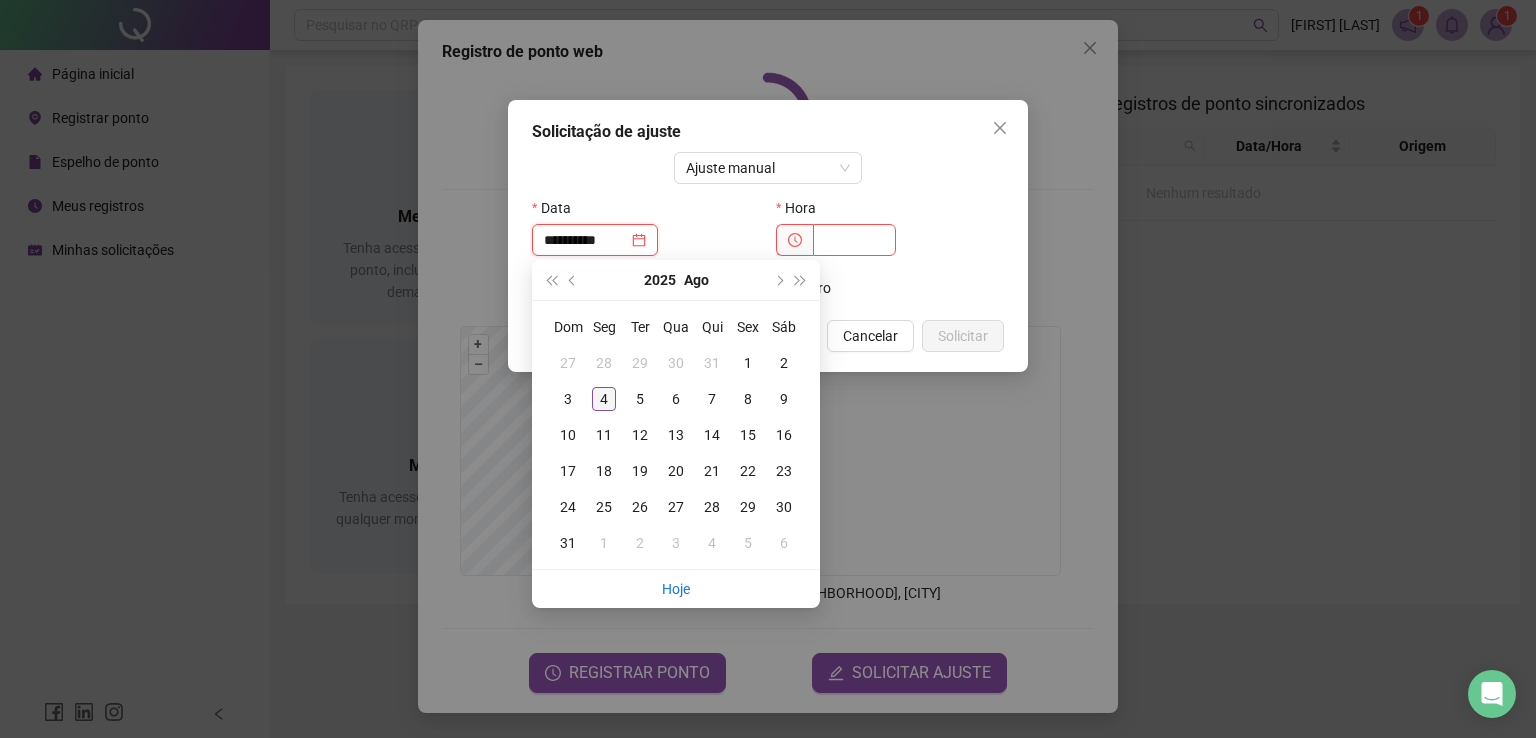 type on "**********" 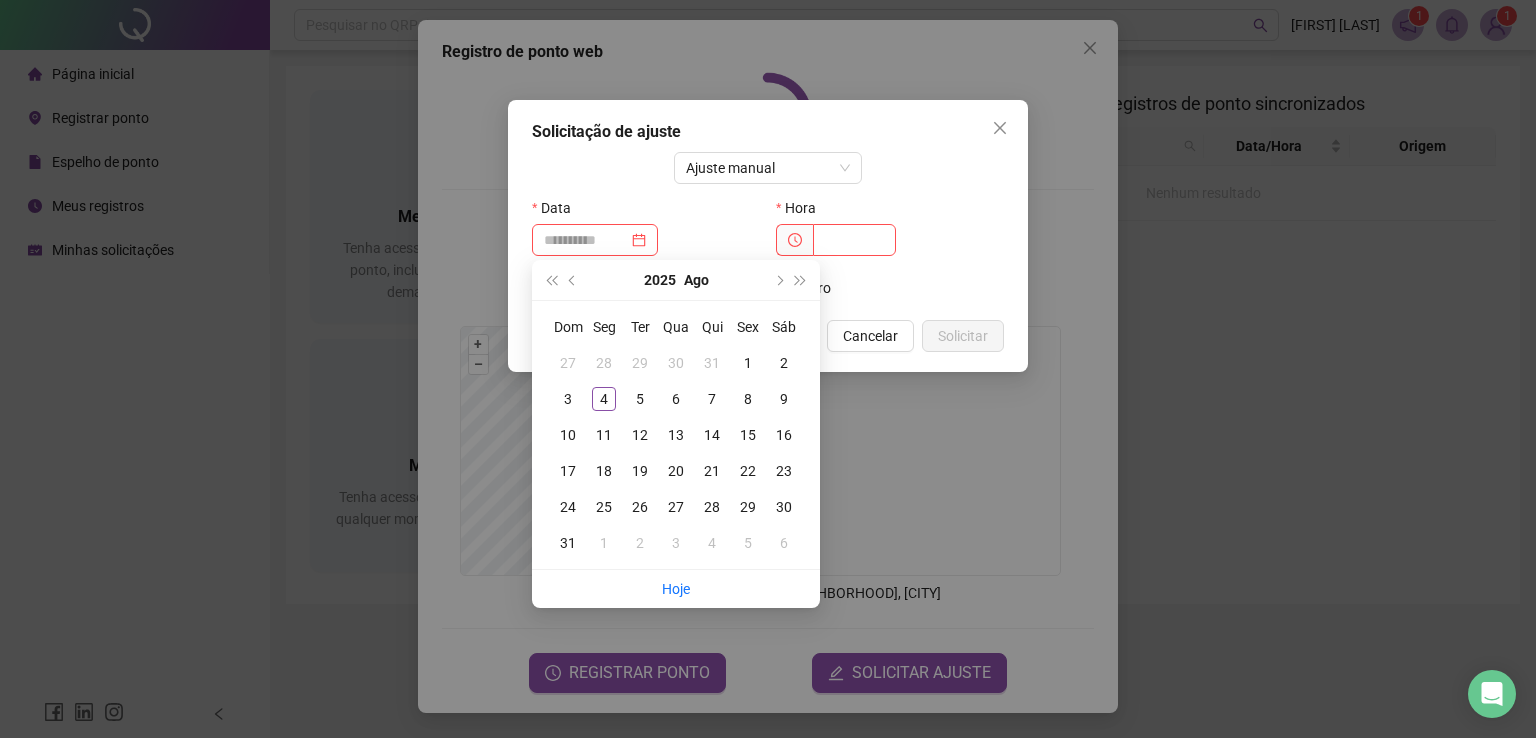 click on "4" at bounding box center [604, 399] 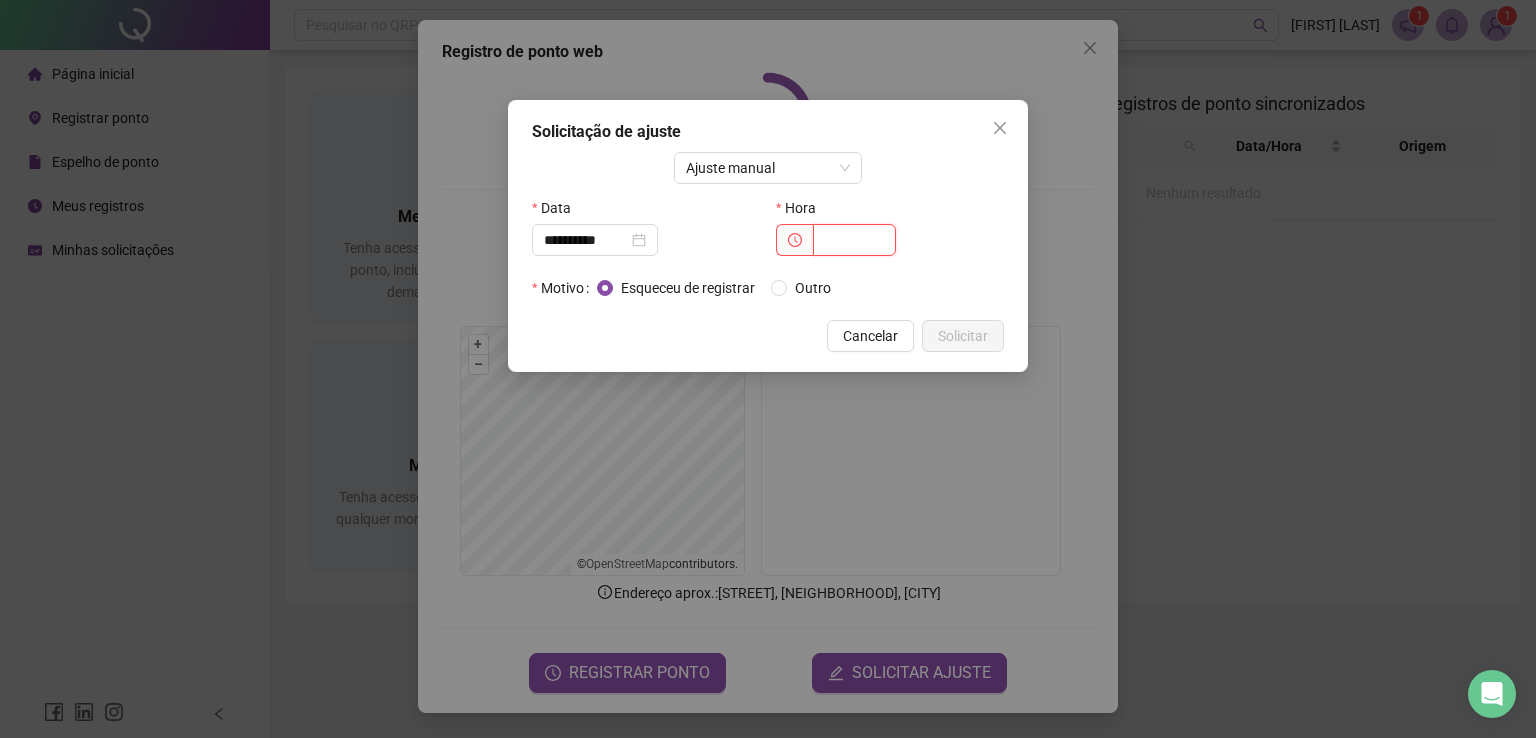click at bounding box center (854, 240) 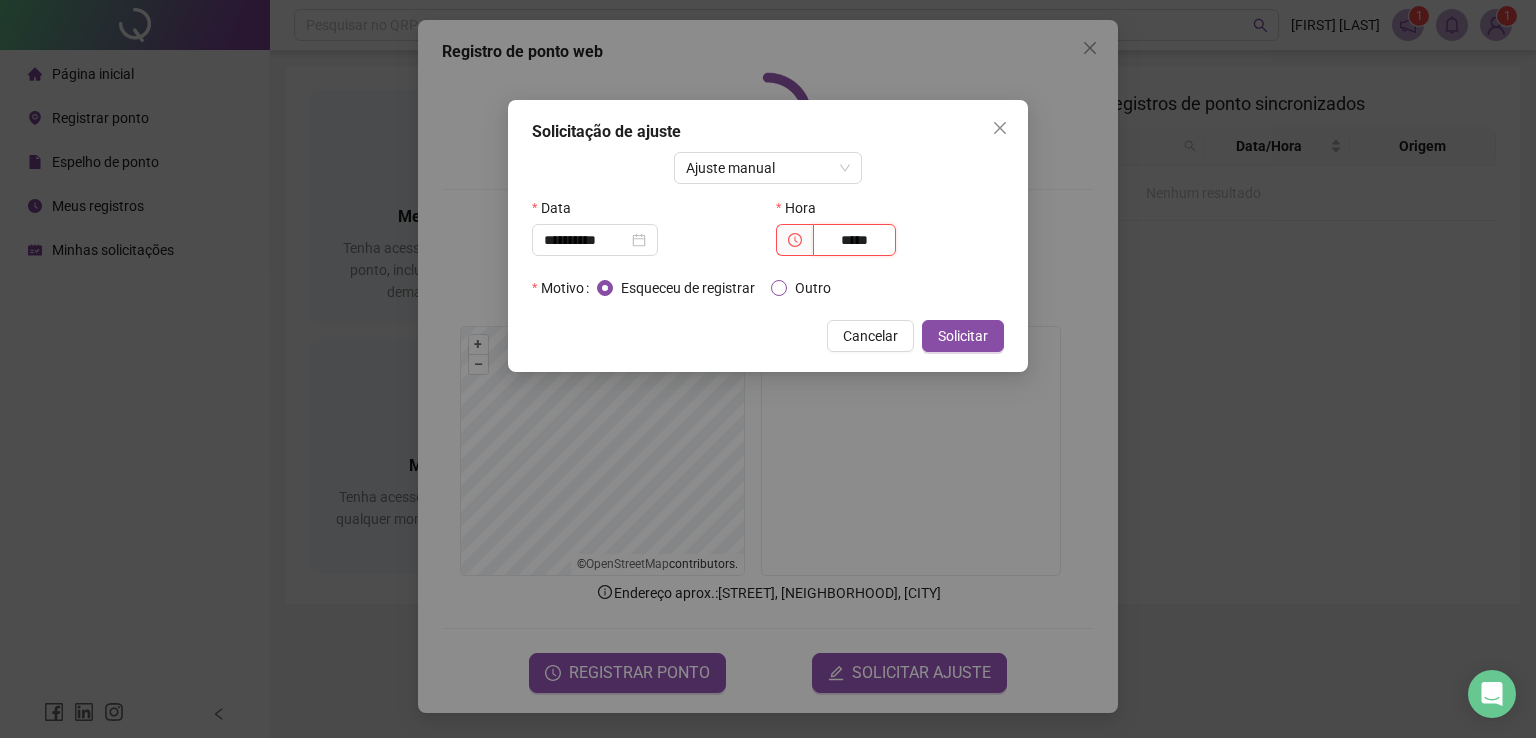 type on "*****" 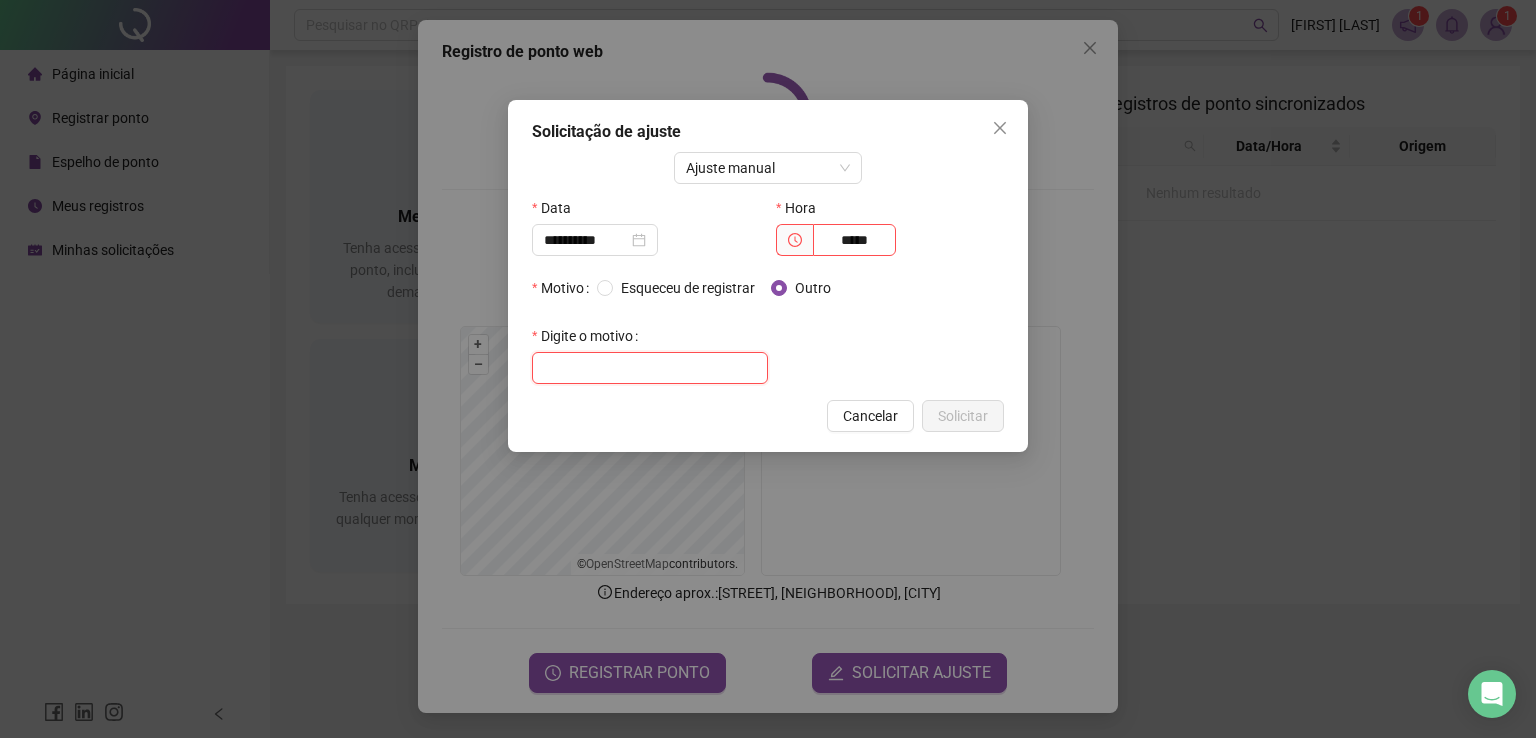 click at bounding box center [650, 368] 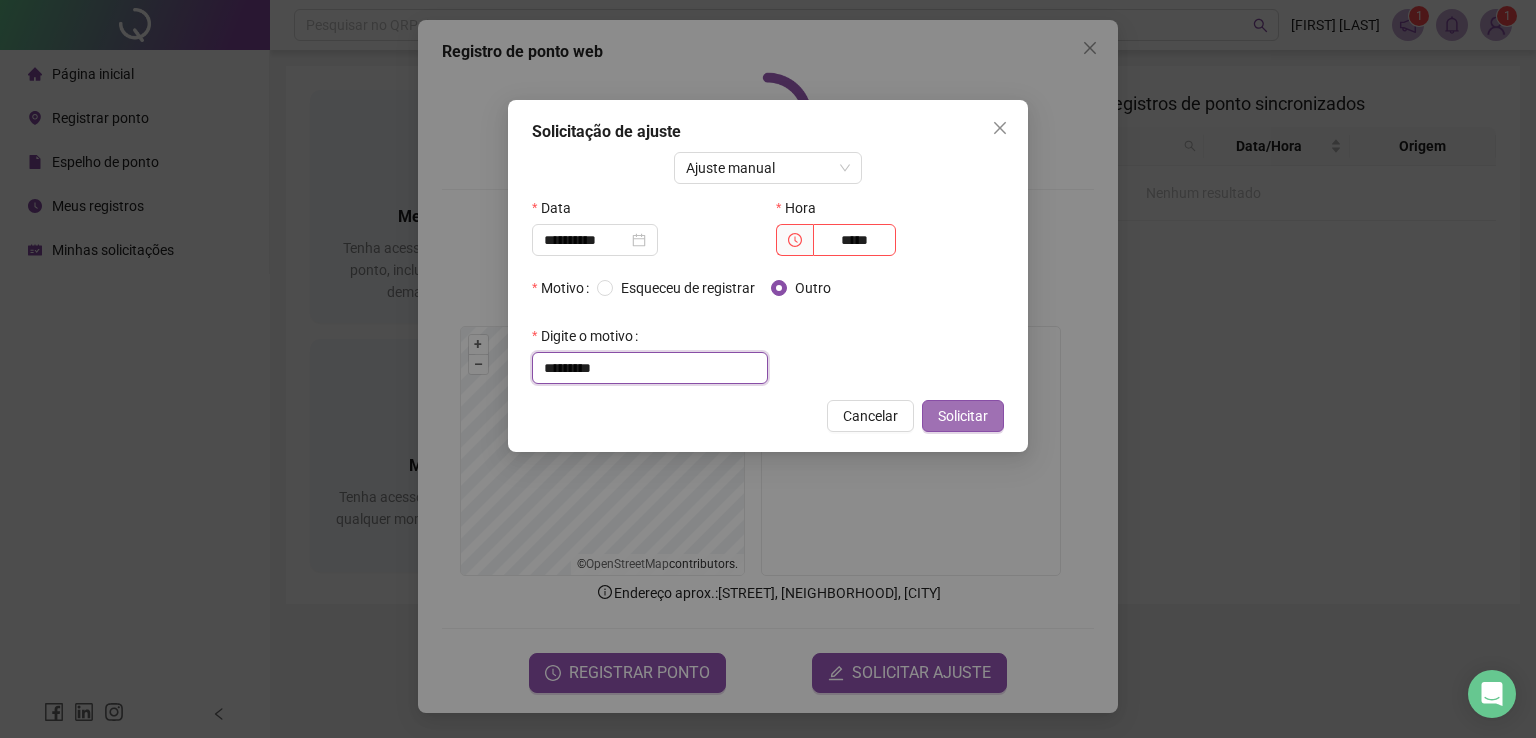 type on "*********" 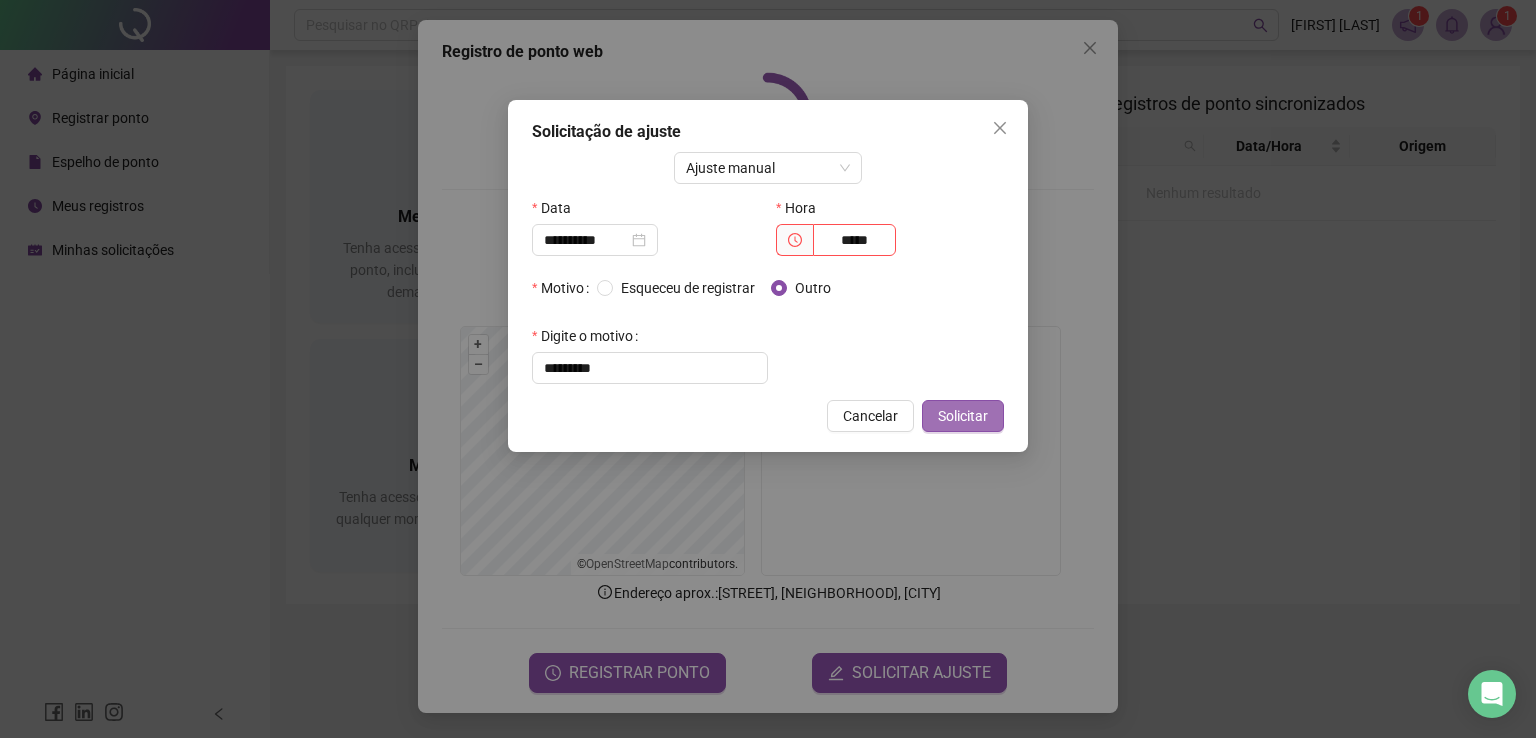 click on "Solicitar" at bounding box center (963, 416) 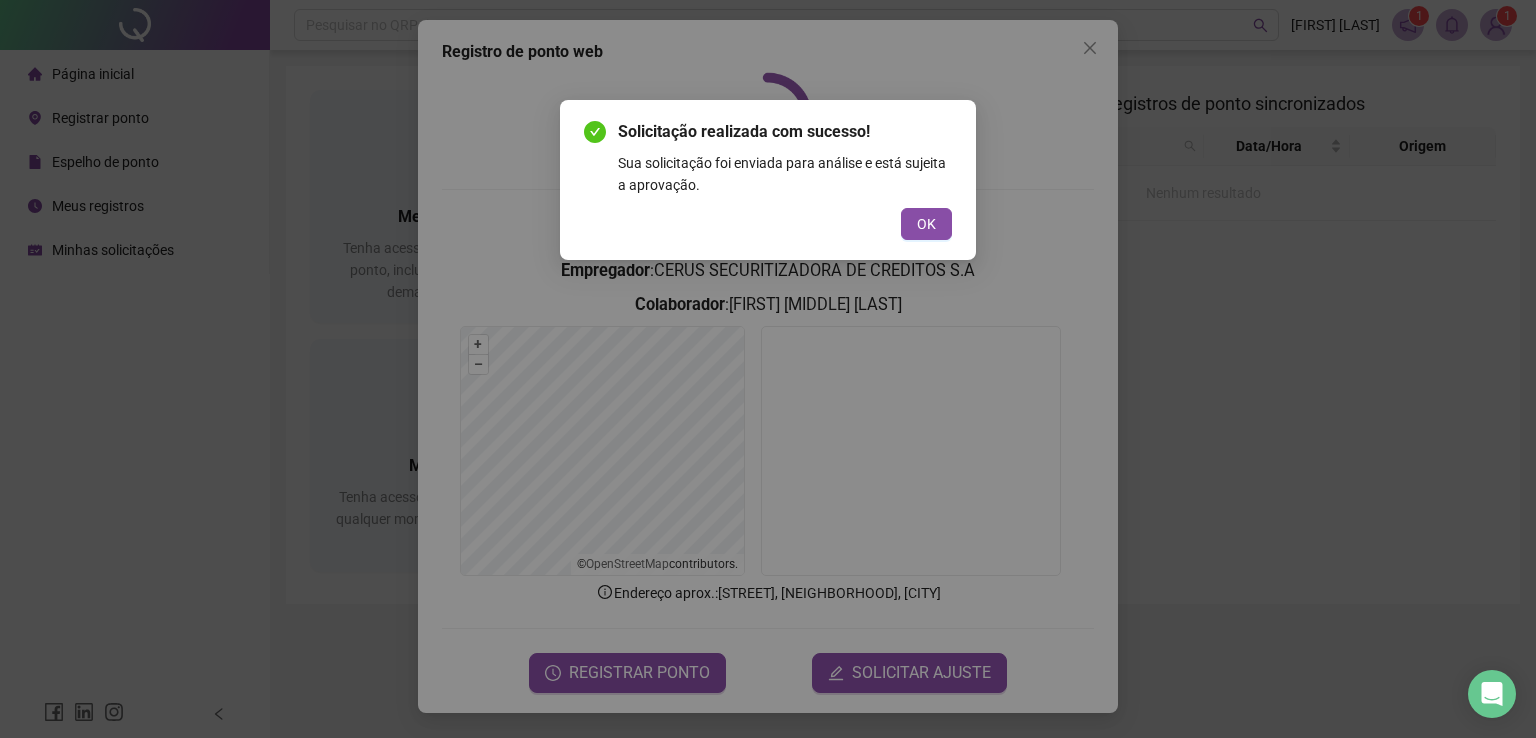 click on "OK" at bounding box center [926, 224] 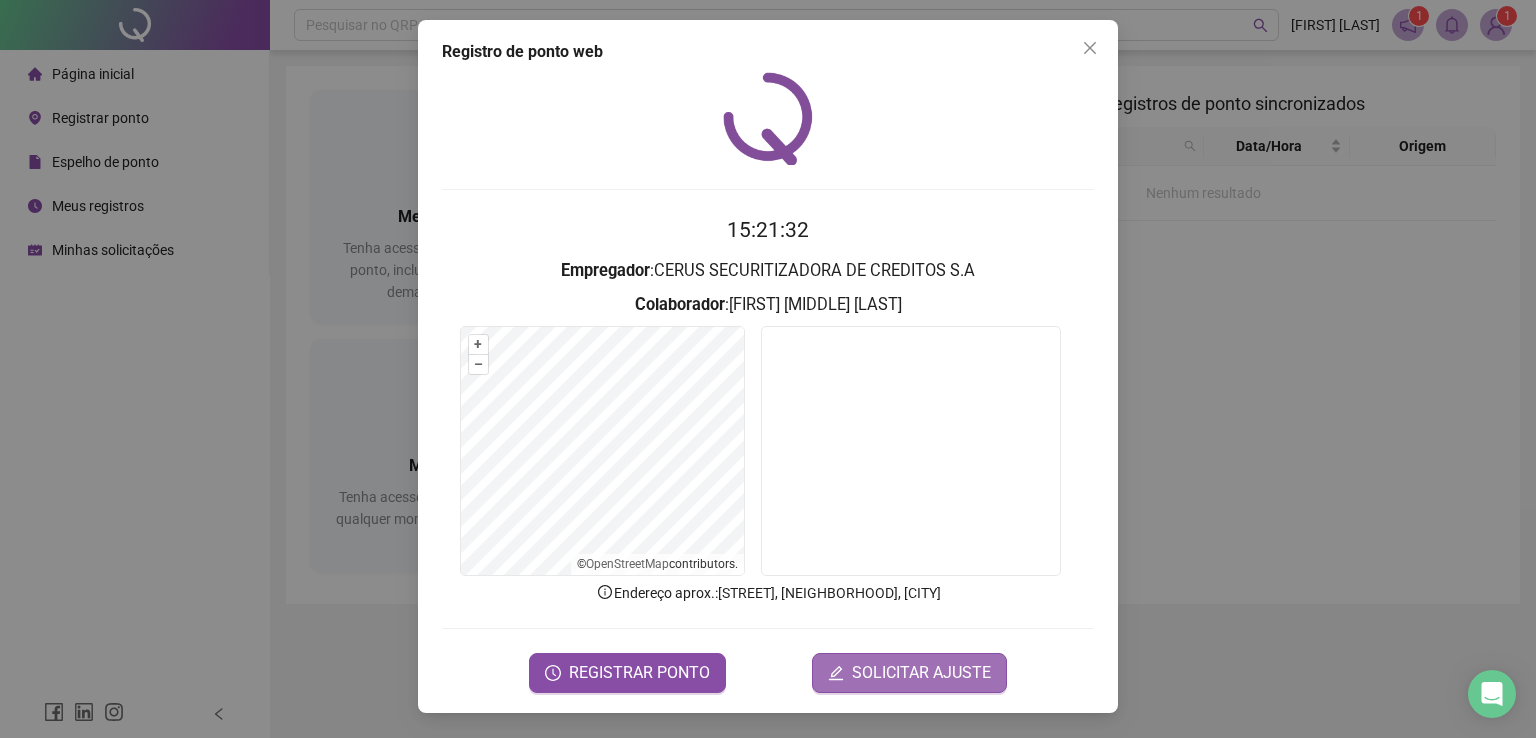 click on "SOLICITAR AJUSTE" at bounding box center [921, 673] 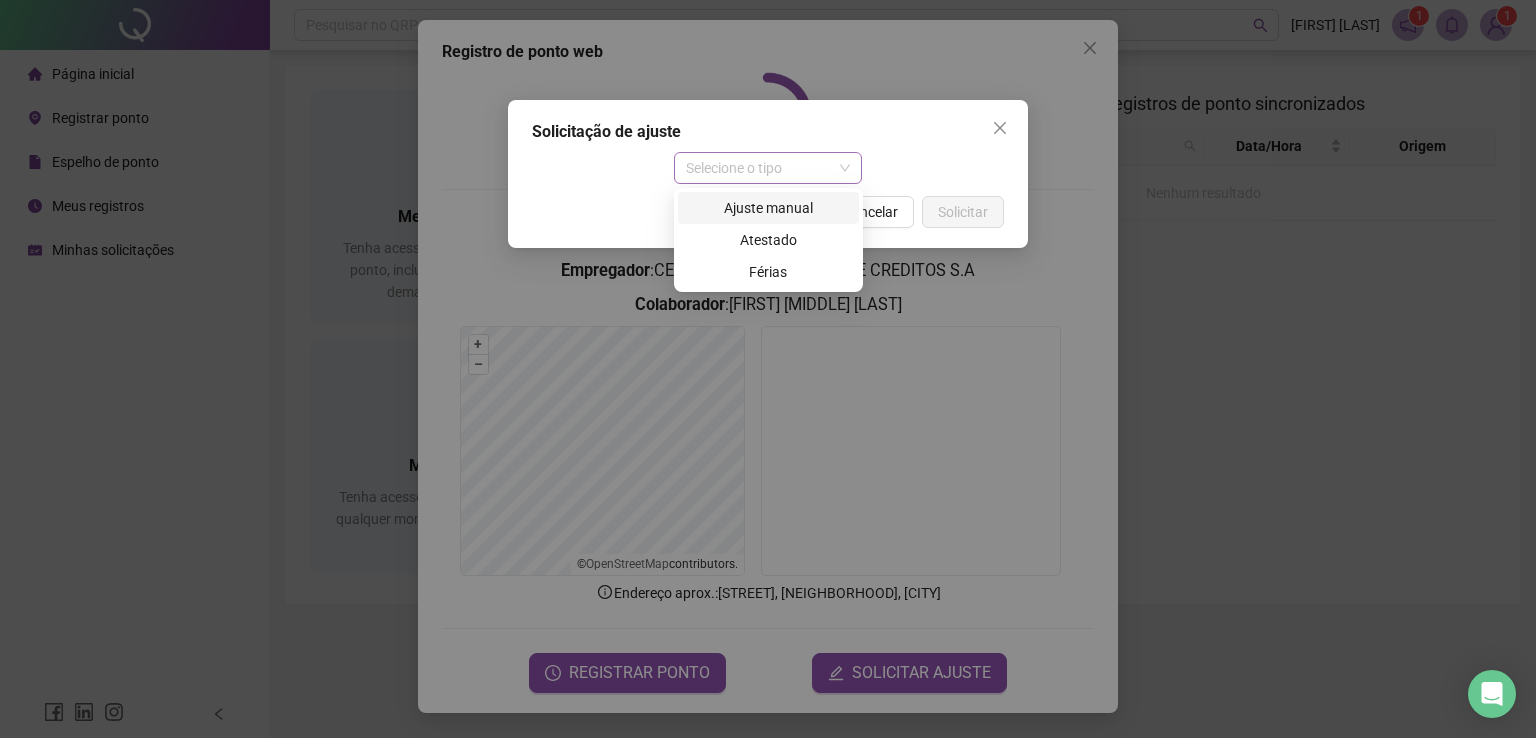 click on "Selecione o tipo" at bounding box center (768, 168) 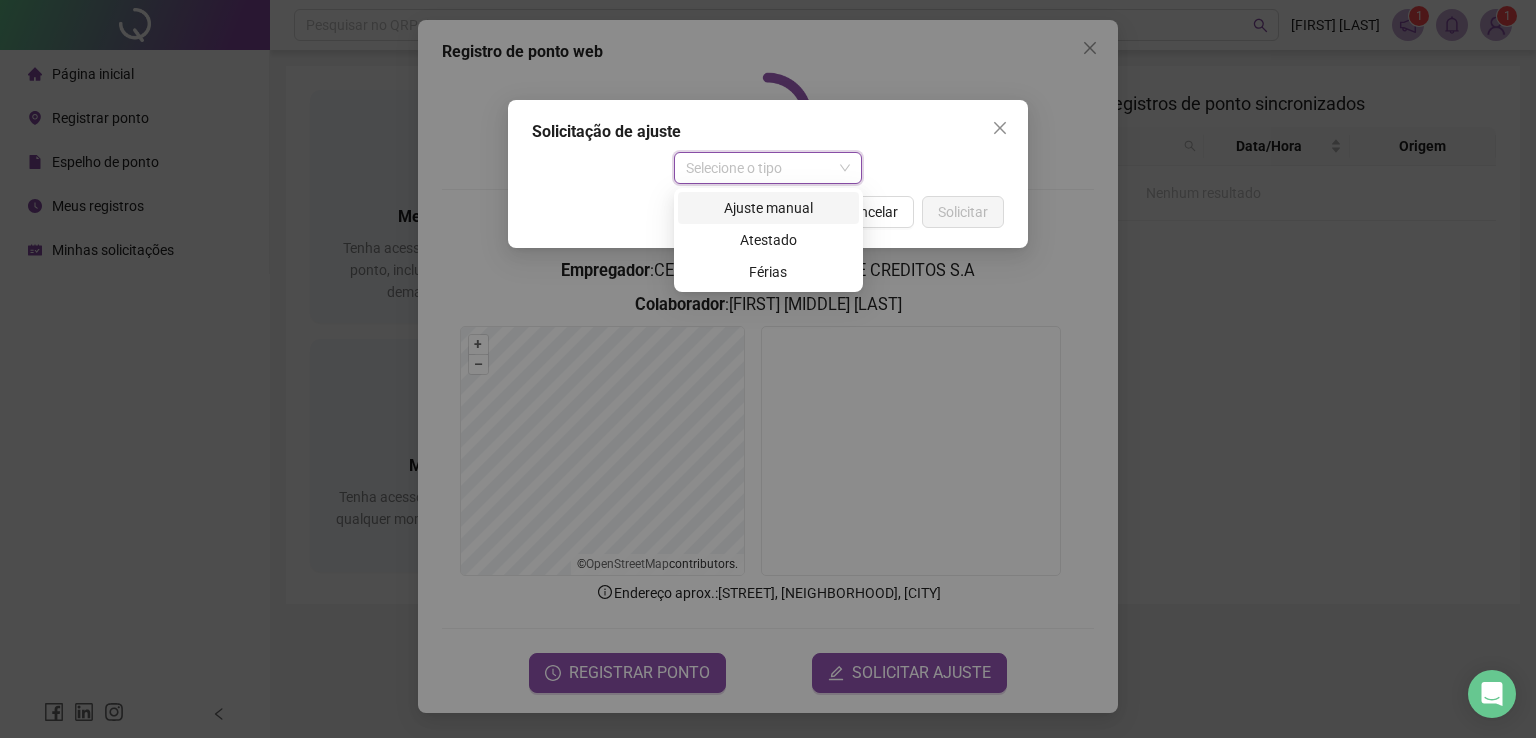 click on "Ajuste manual" at bounding box center (768, 208) 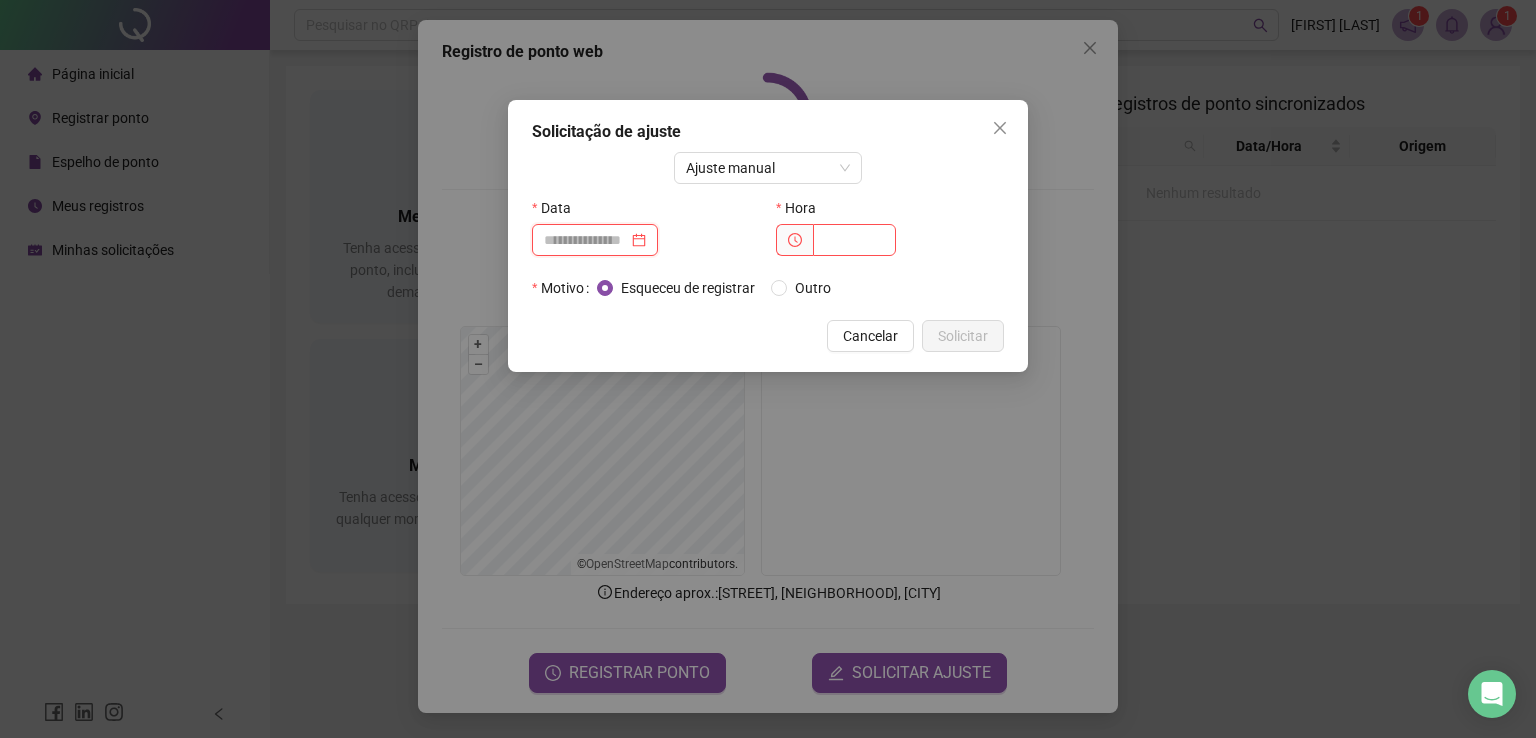 click at bounding box center [586, 240] 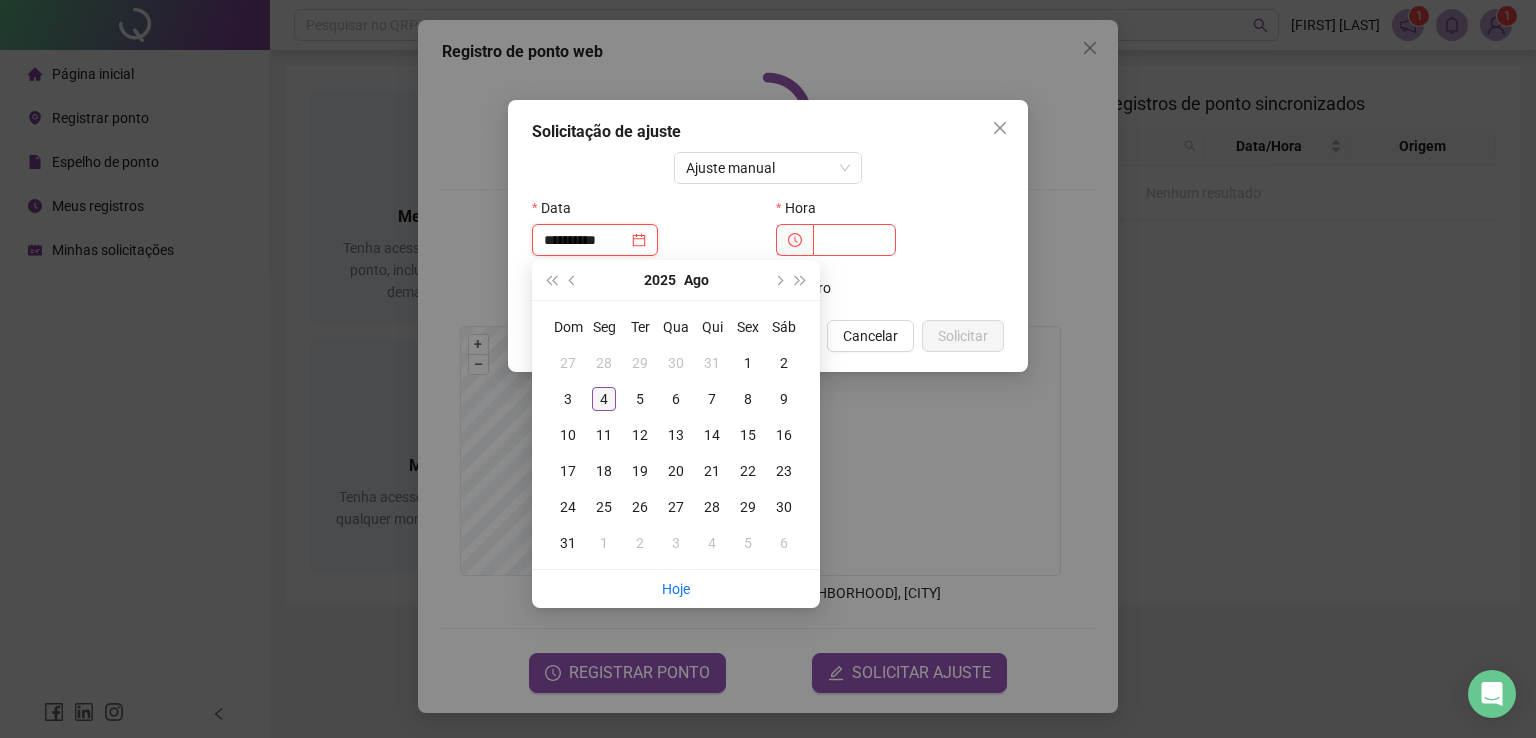 type on "**********" 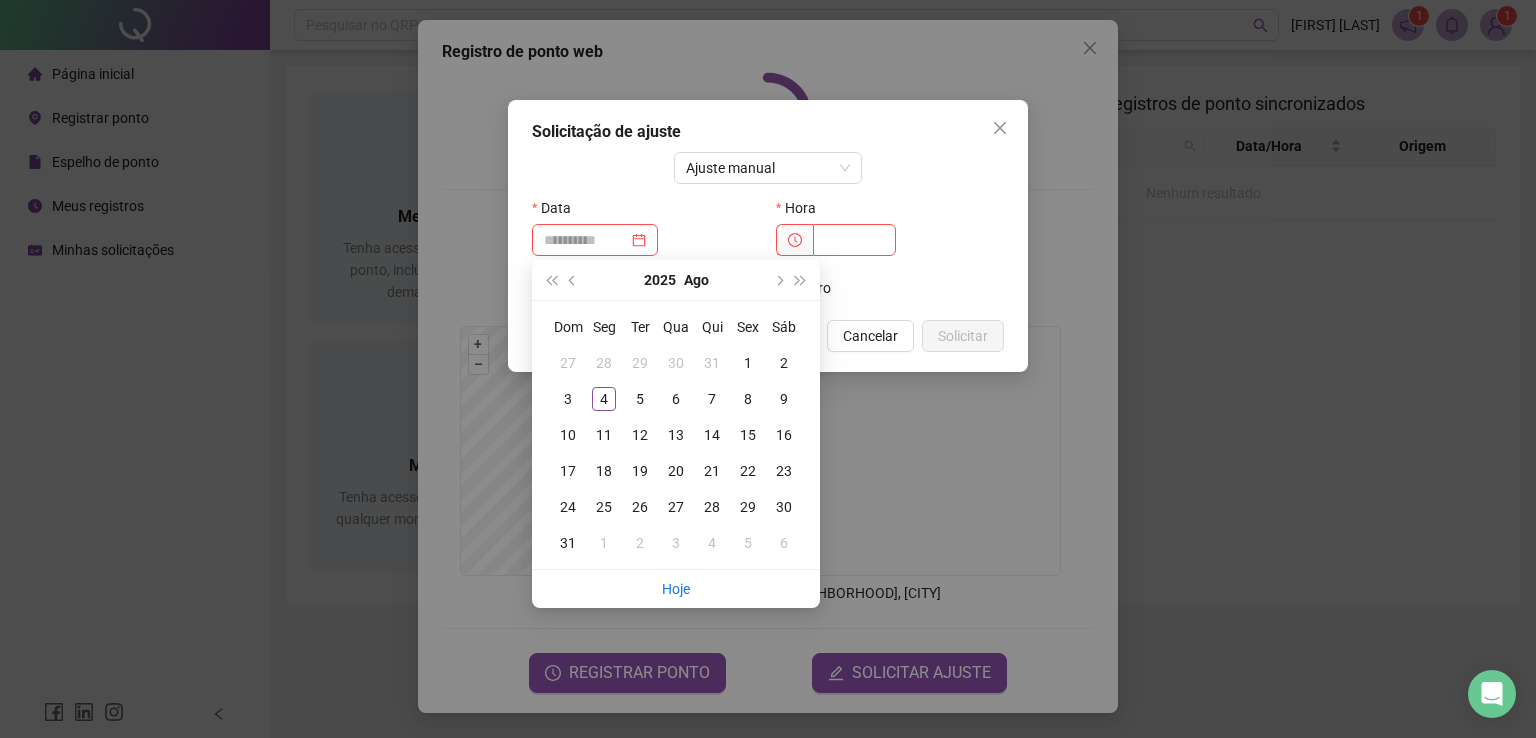 drag, startPoint x: 604, startPoint y: 406, endPoint x: 617, endPoint y: 385, distance: 24.698177 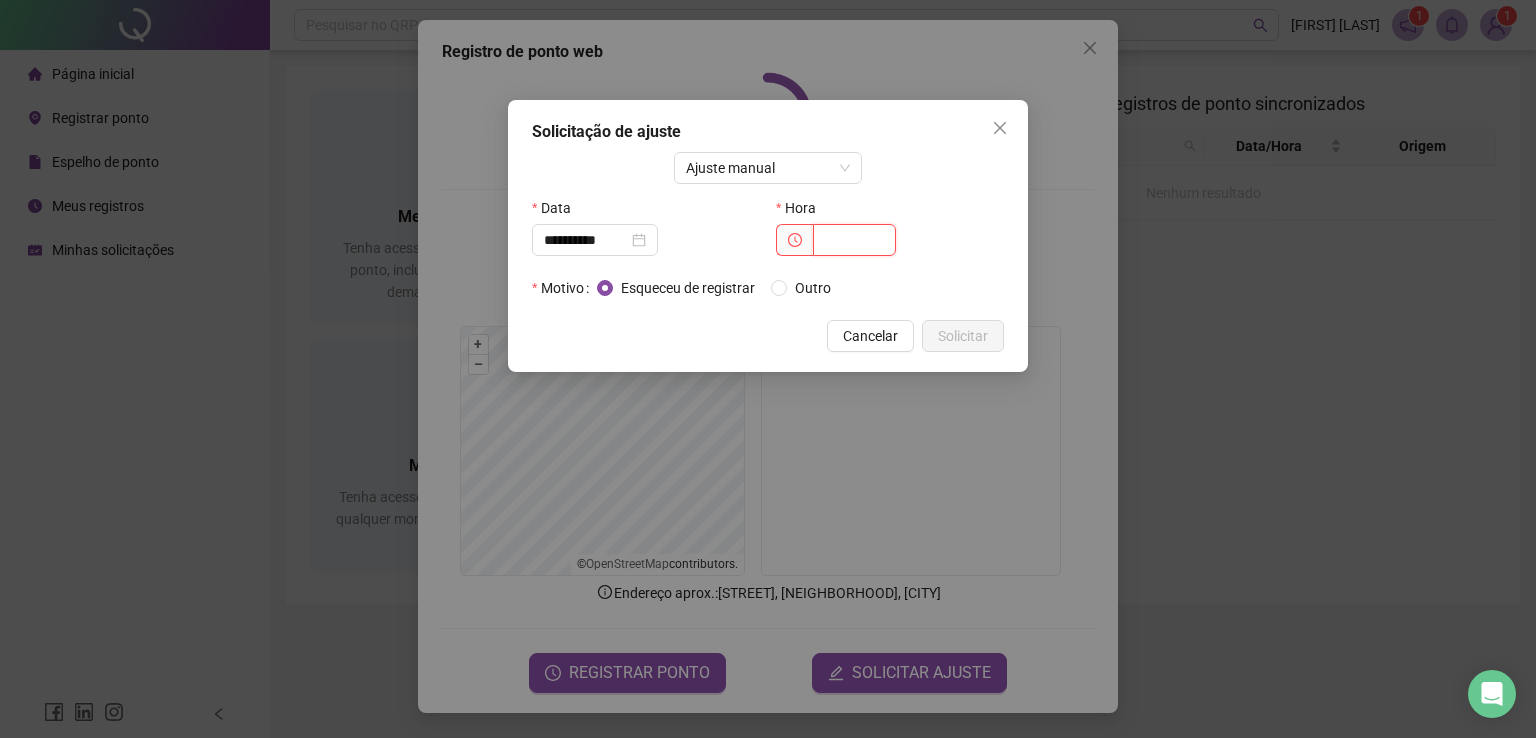 click at bounding box center (854, 240) 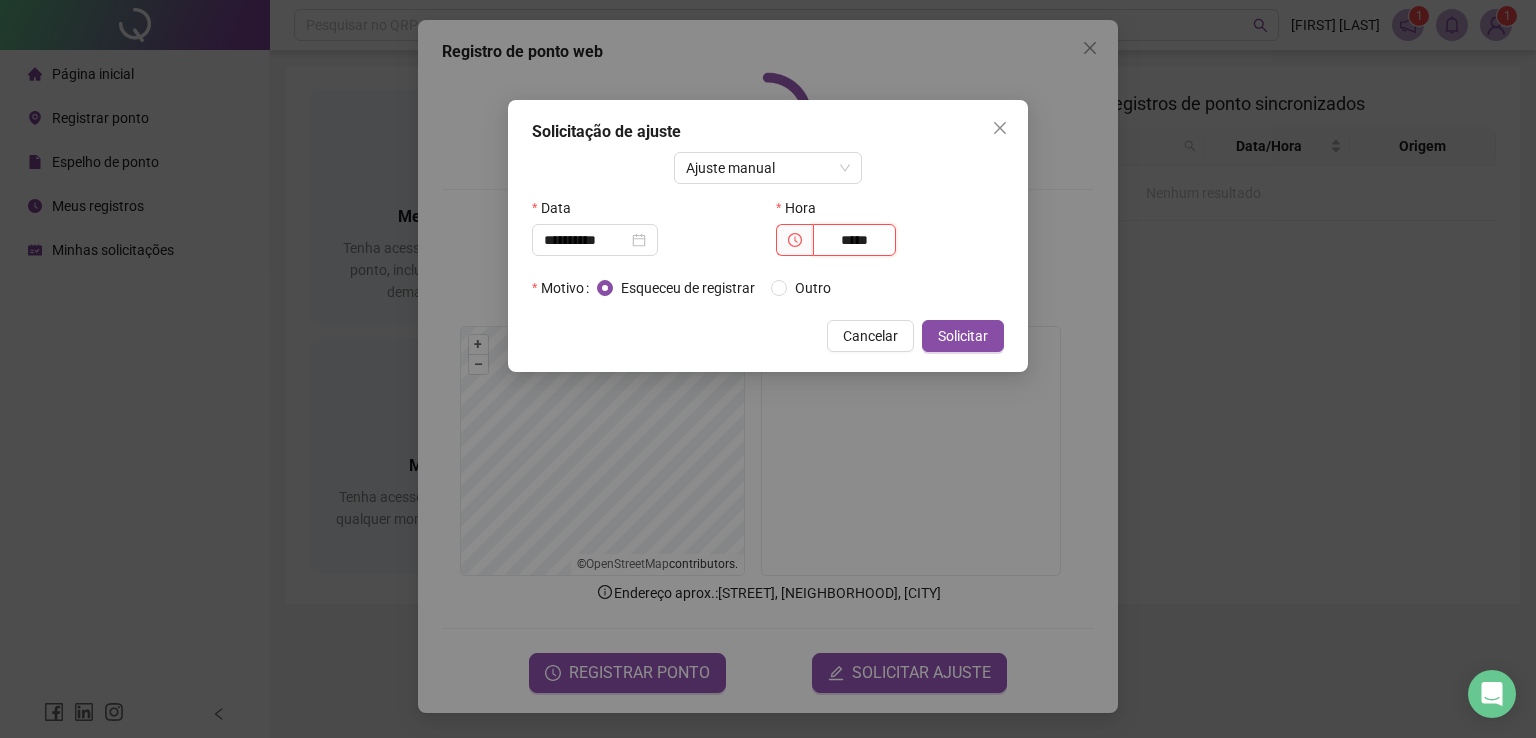 type on "*****" 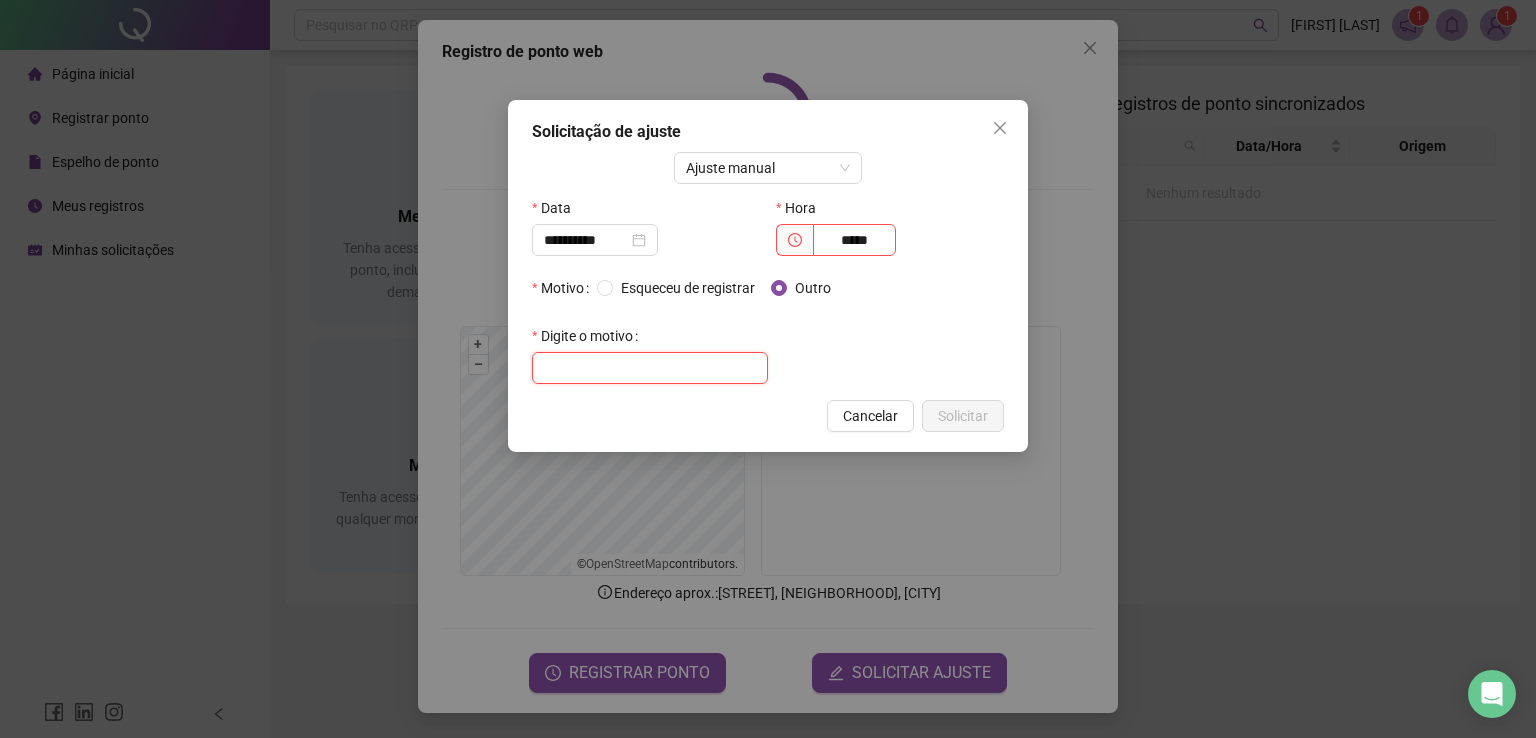 click at bounding box center [650, 368] 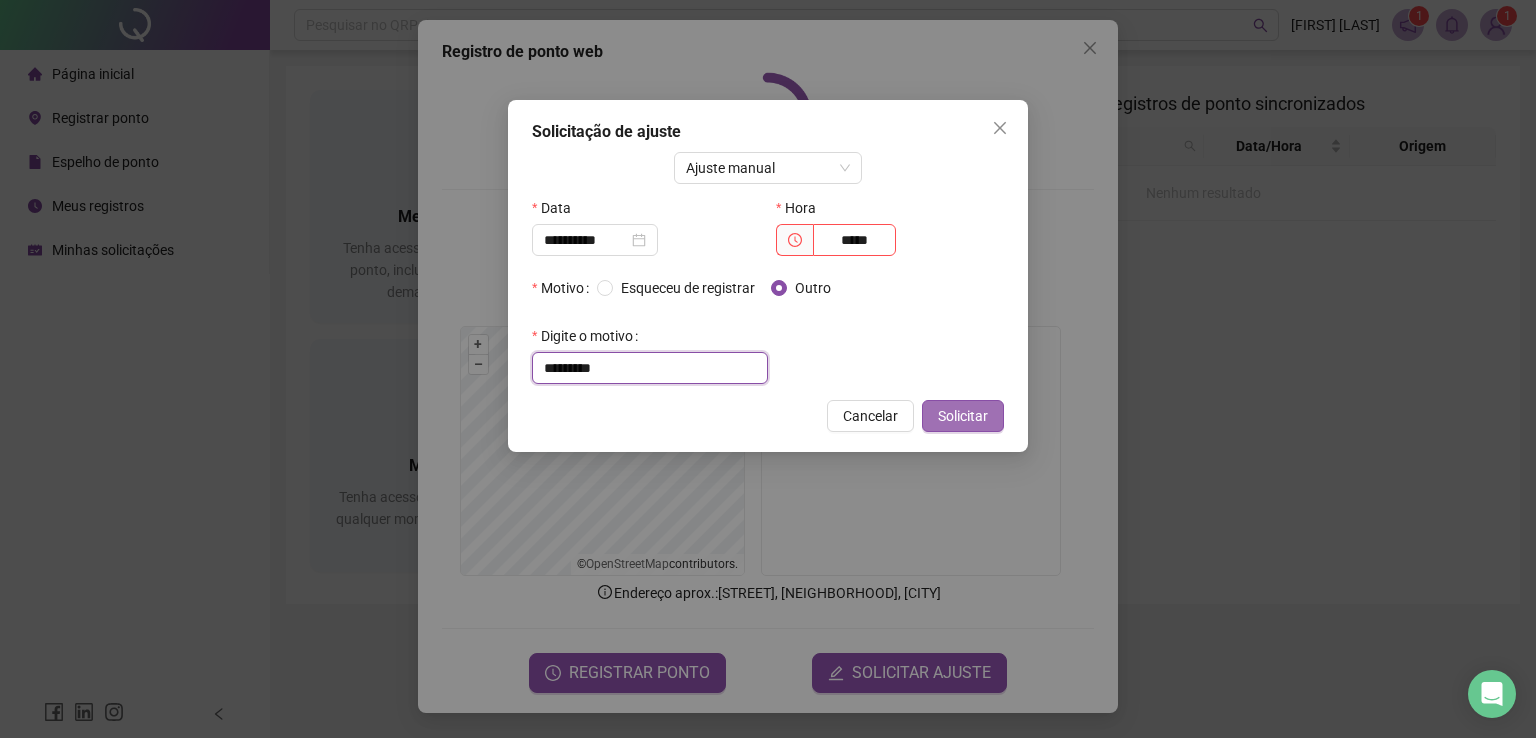 type on "*********" 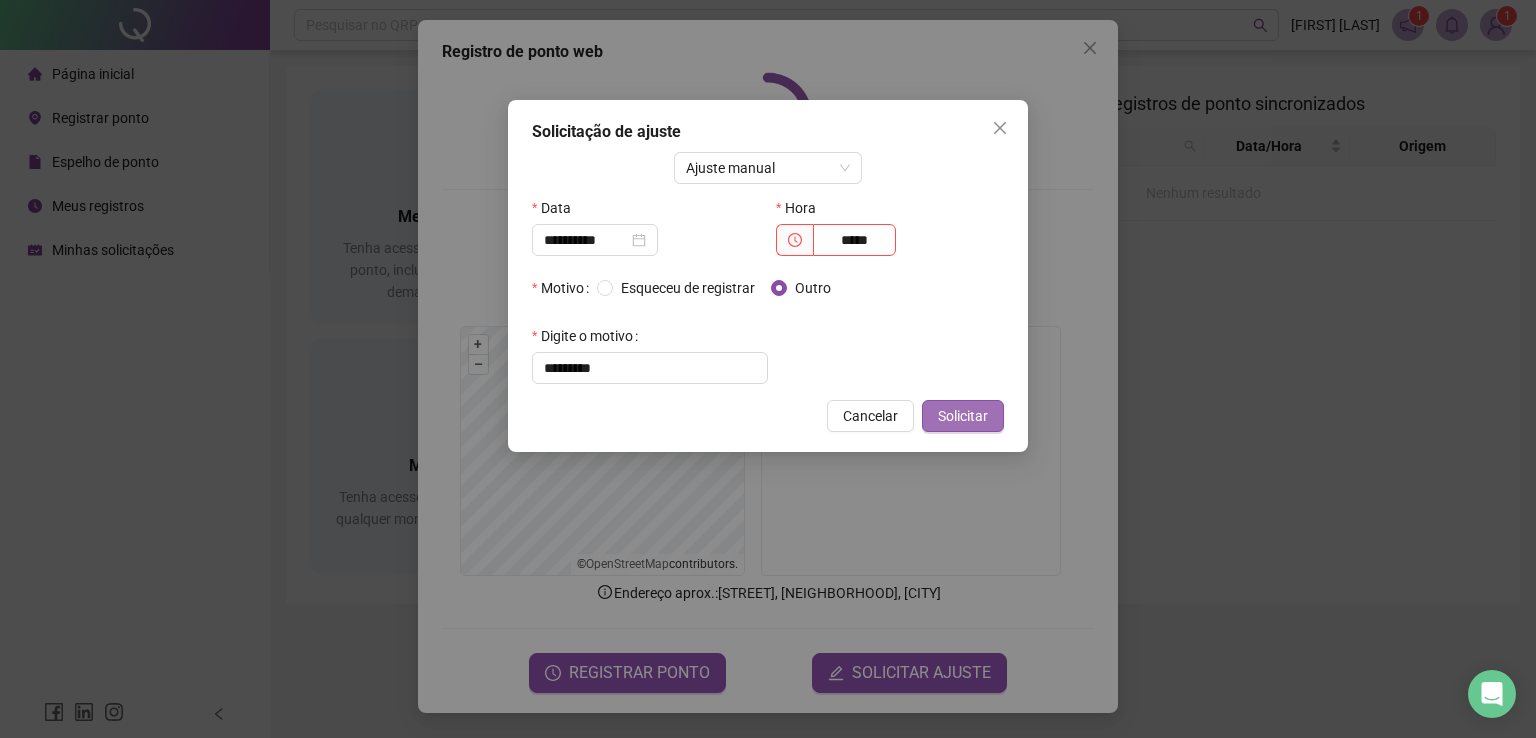 click on "Solicitar" at bounding box center [963, 416] 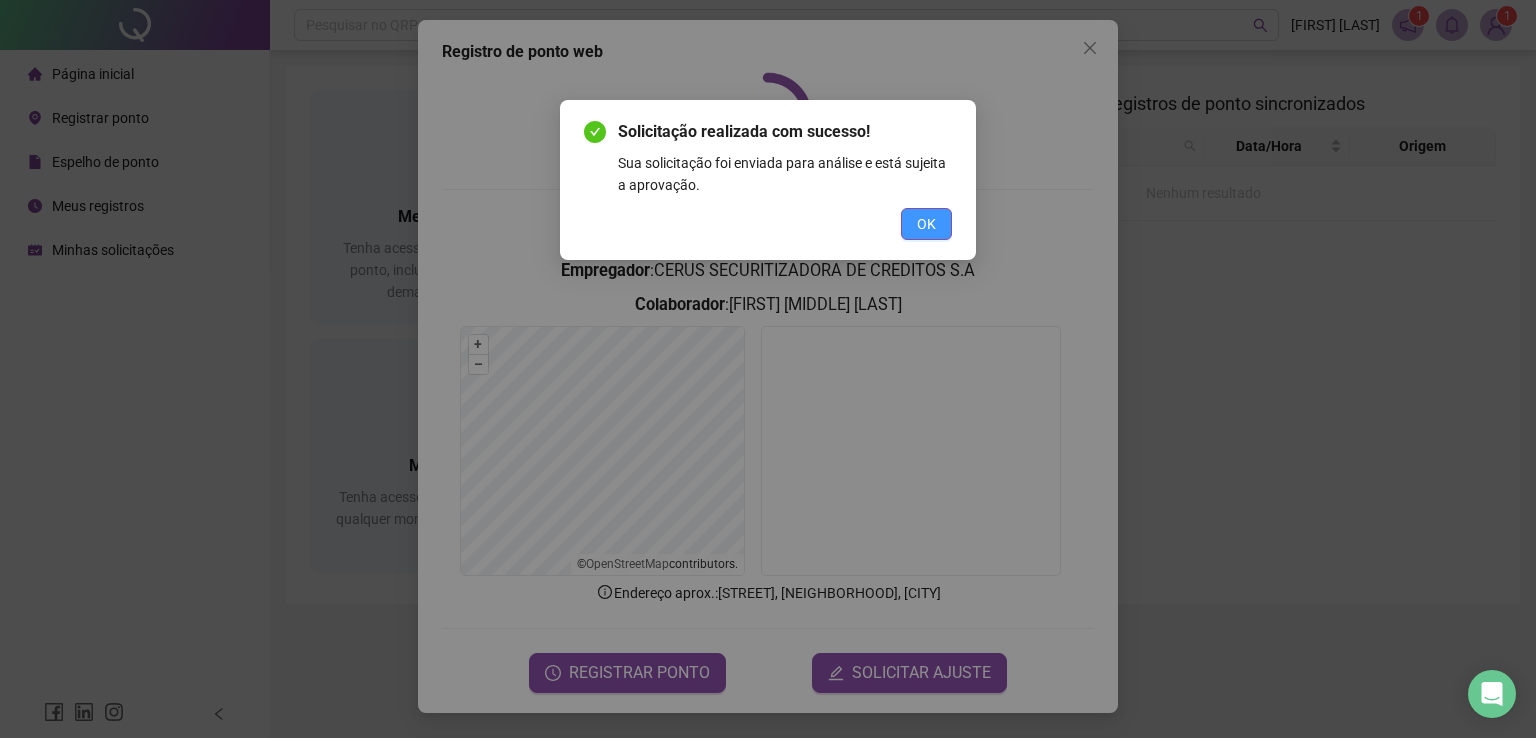 click on "OK" at bounding box center [926, 224] 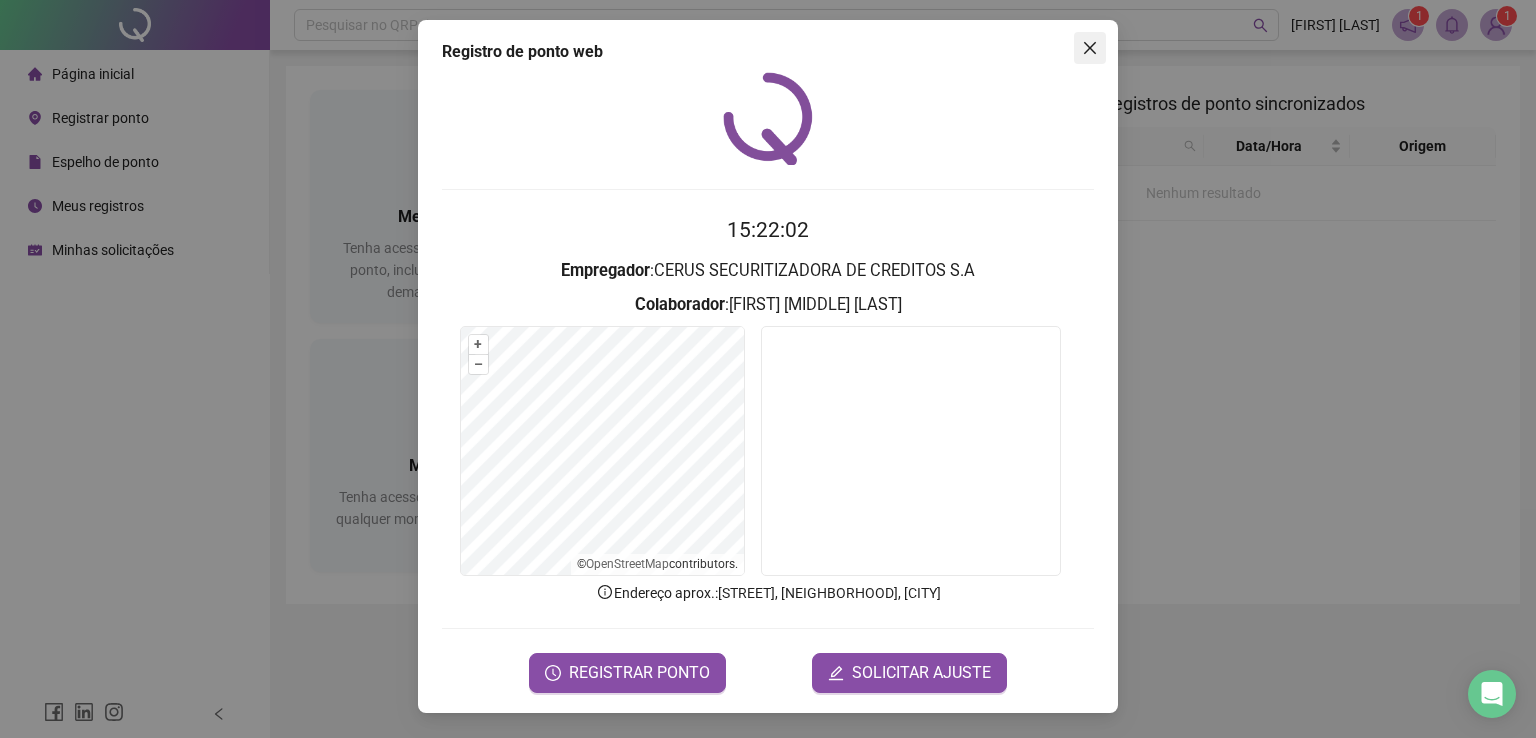 click 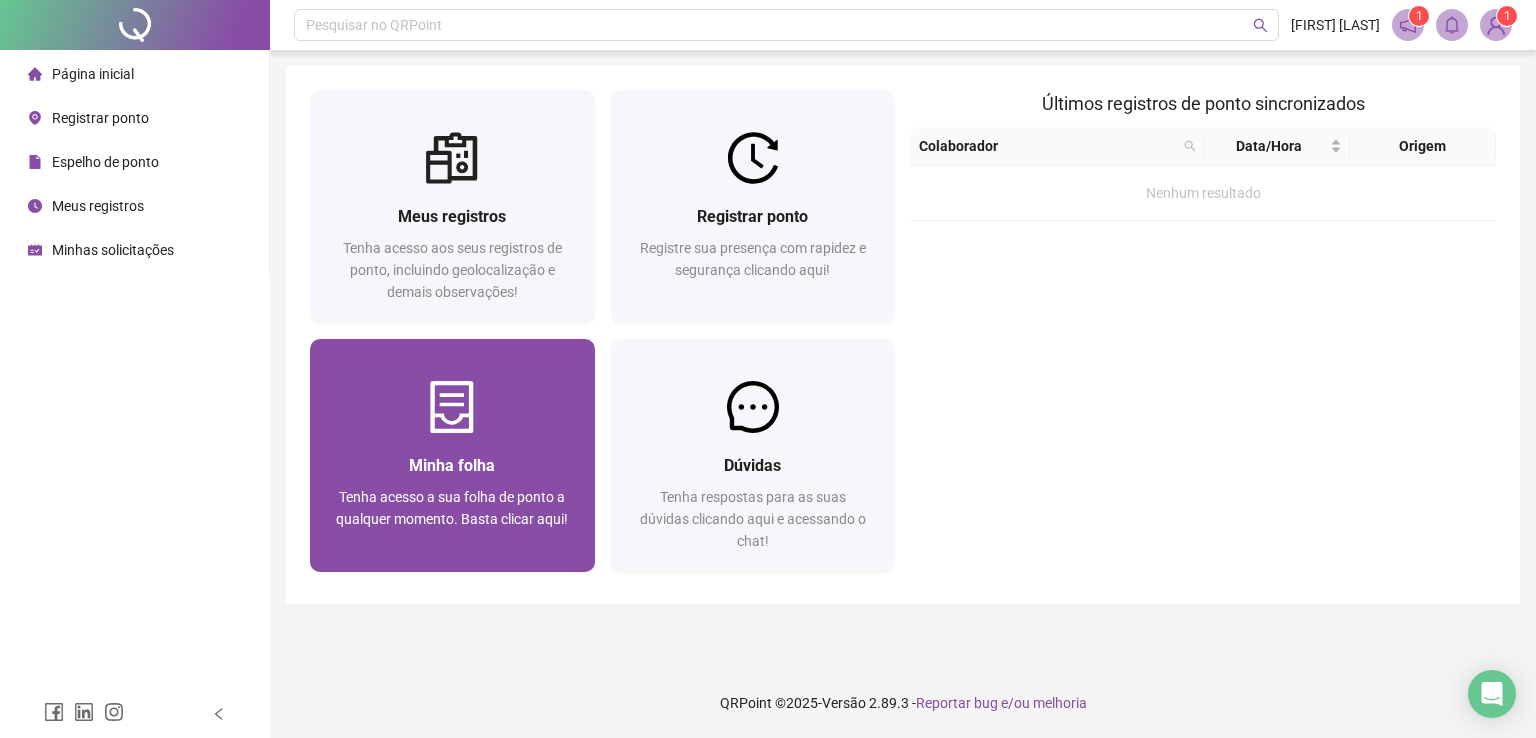 click at bounding box center (452, 407) 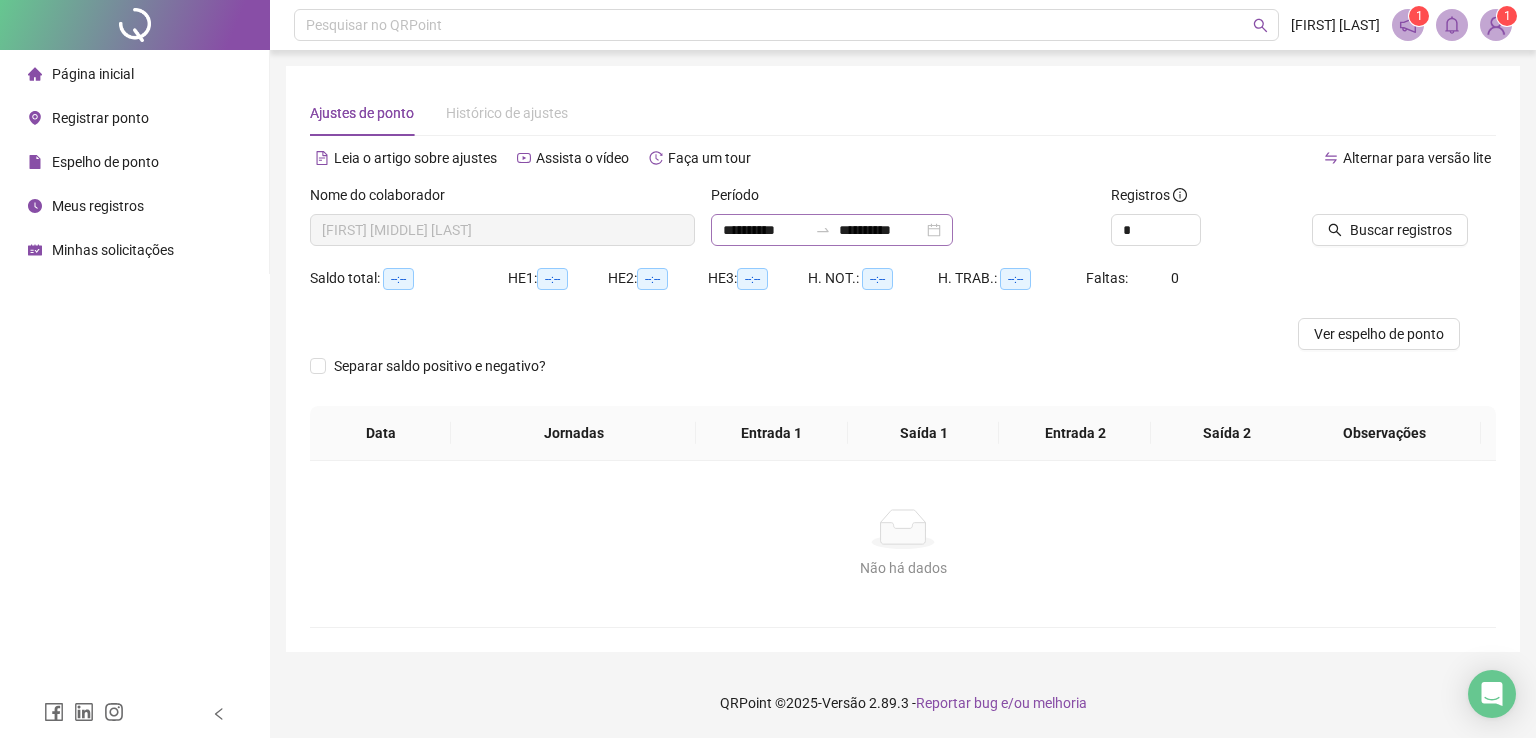 click at bounding box center (823, 230) 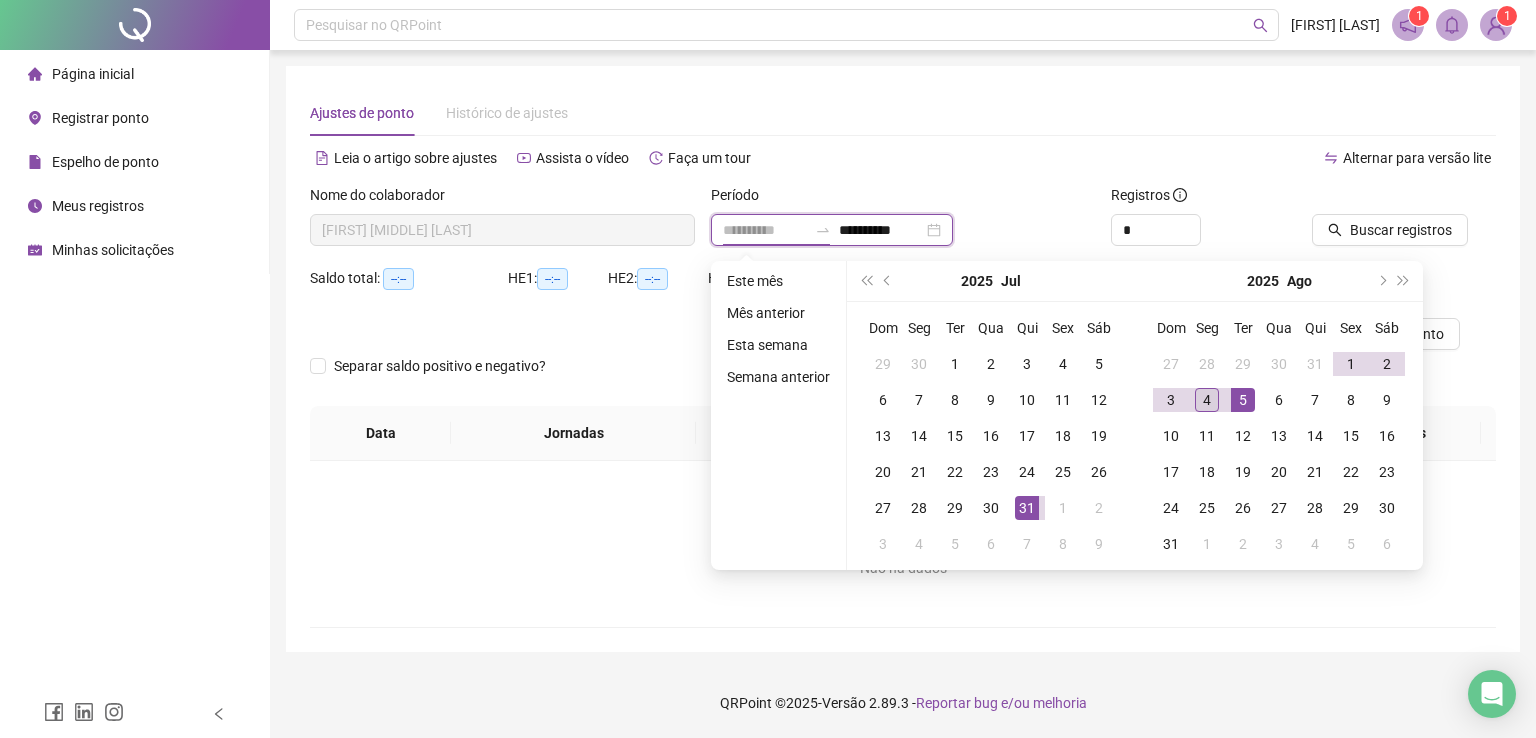 type on "**********" 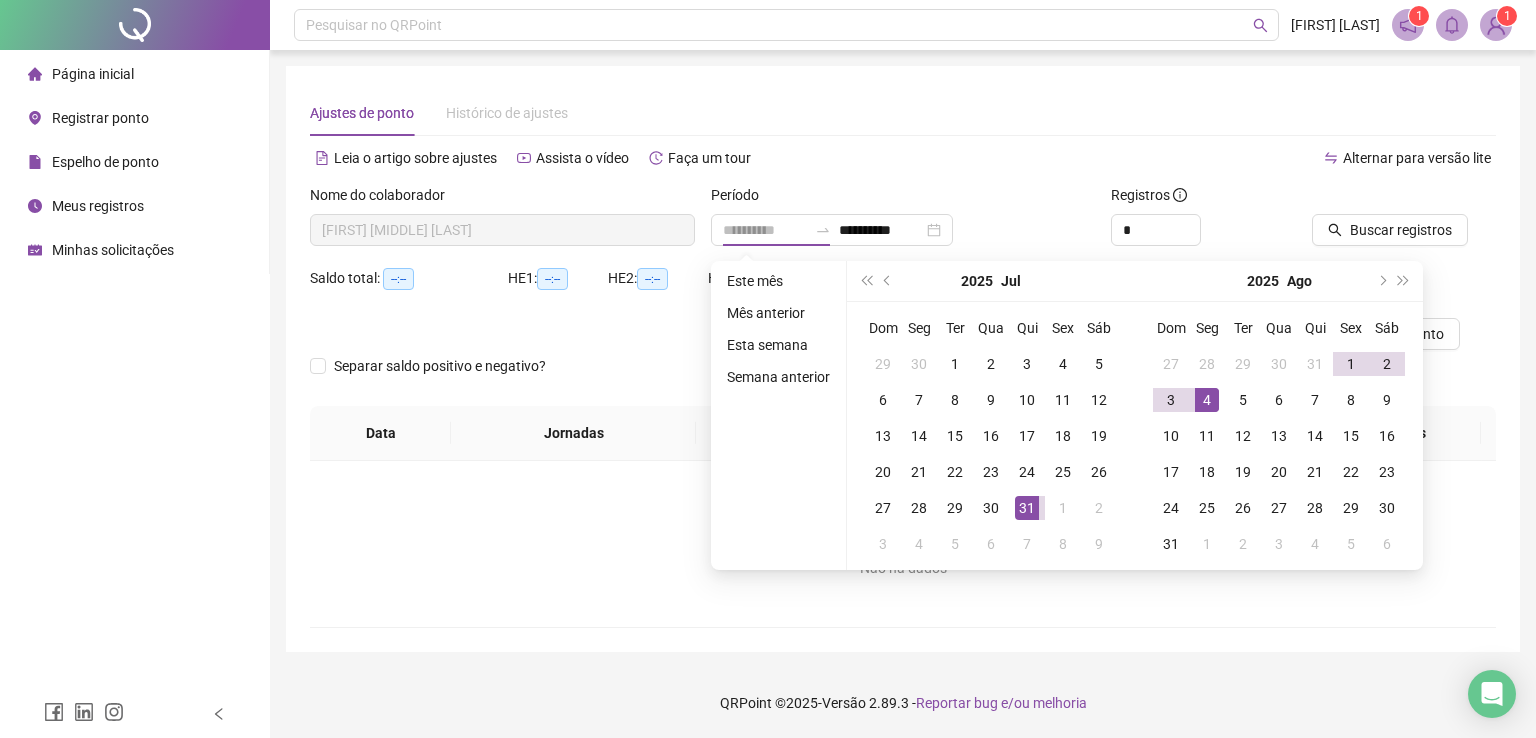 click on "4" at bounding box center [1207, 400] 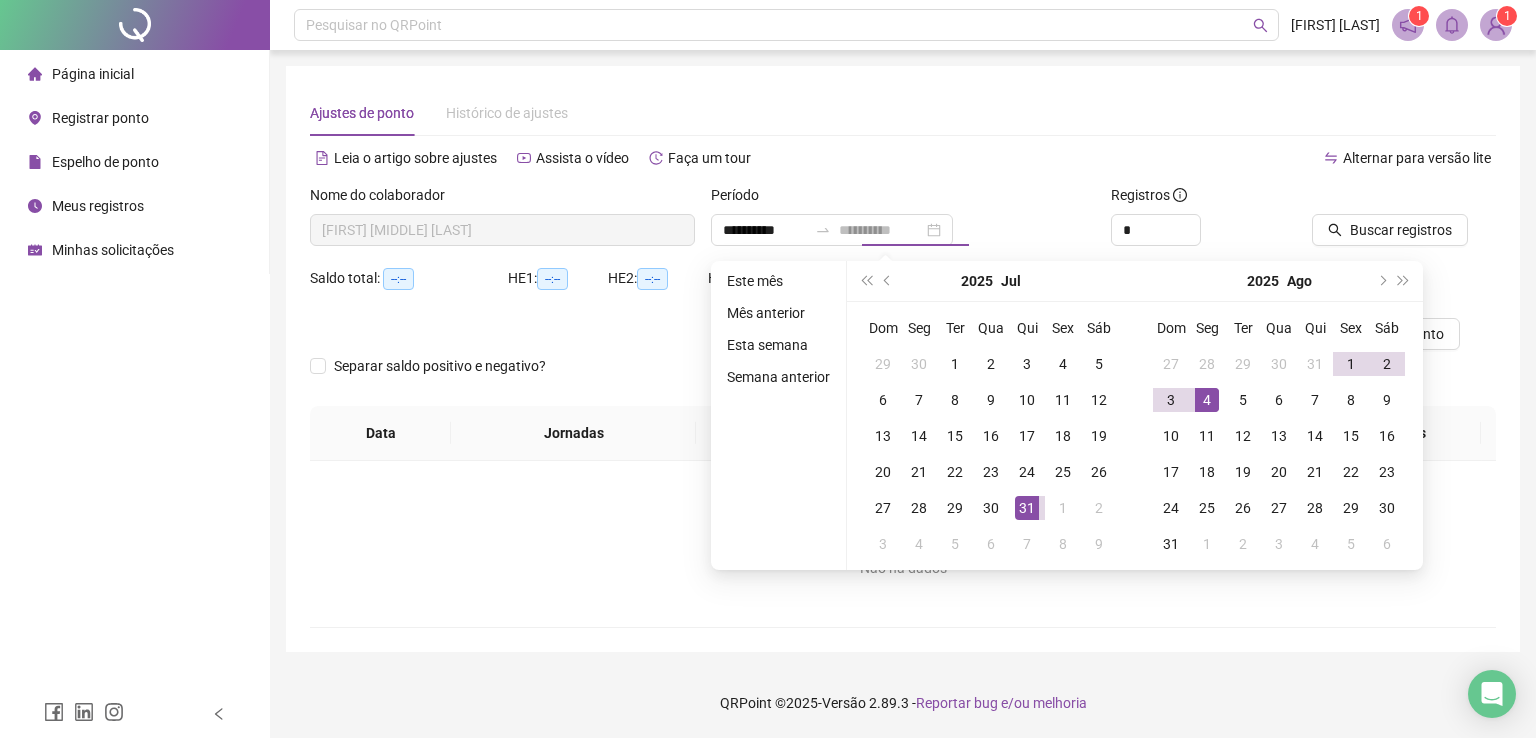 click on "4" at bounding box center (1207, 400) 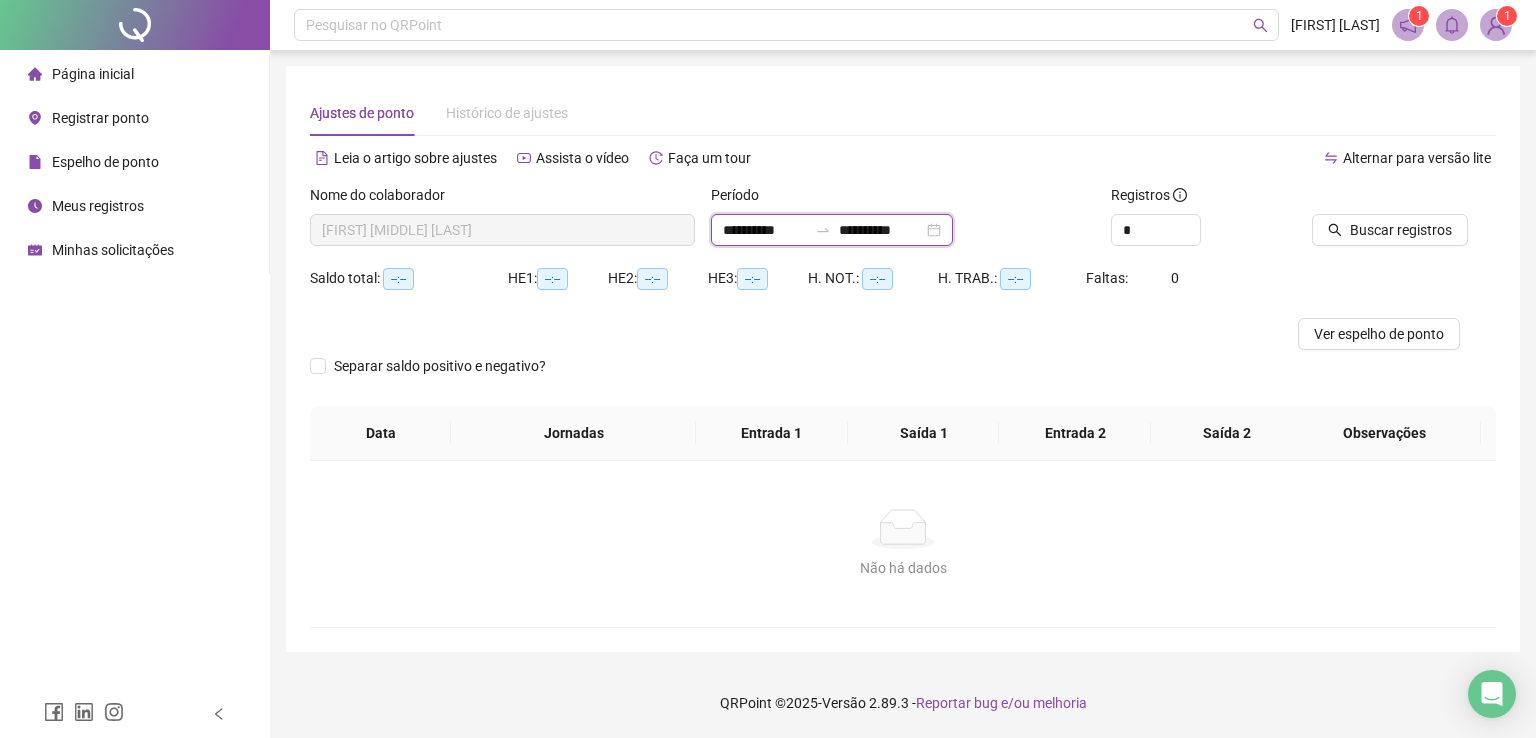 click on "**********" at bounding box center [832, 230] 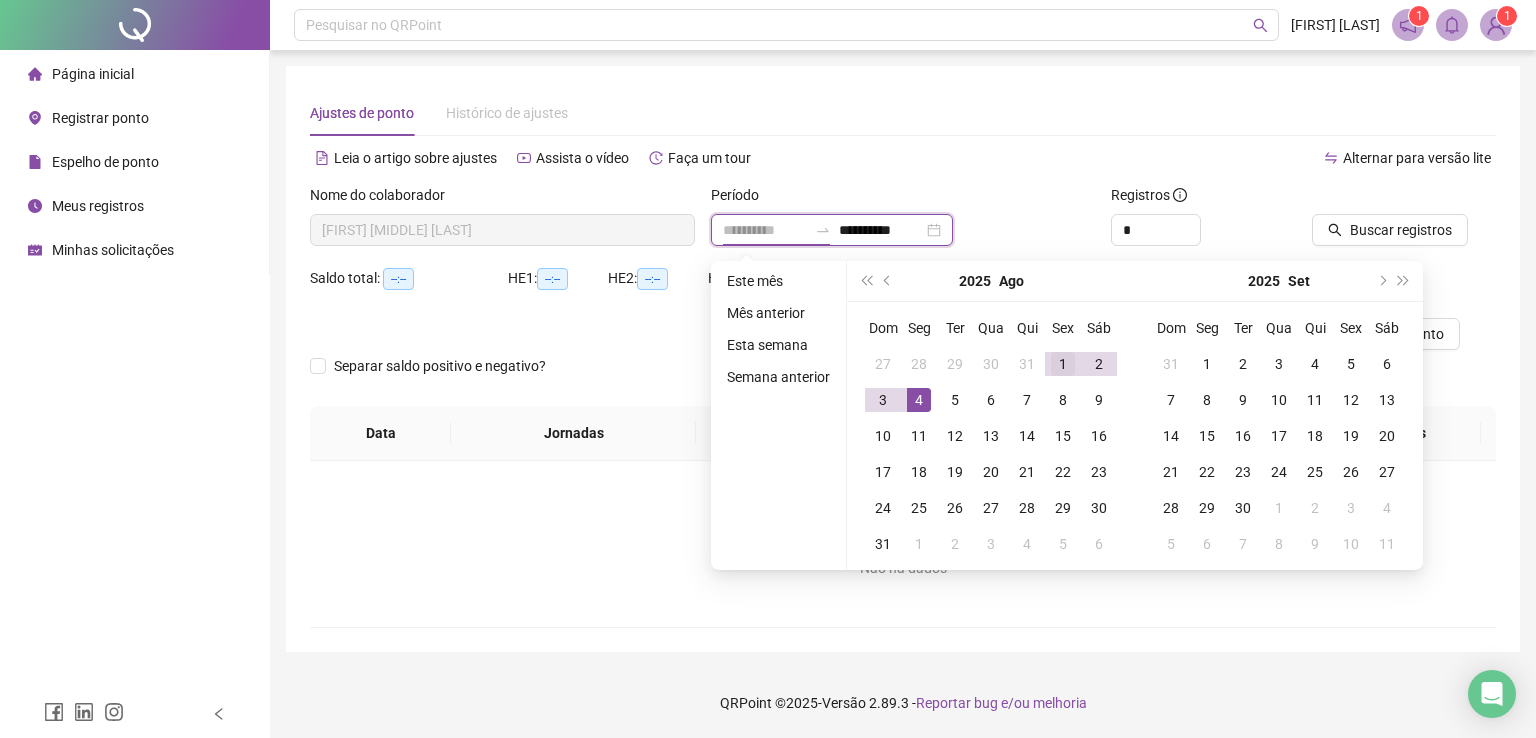 type on "**********" 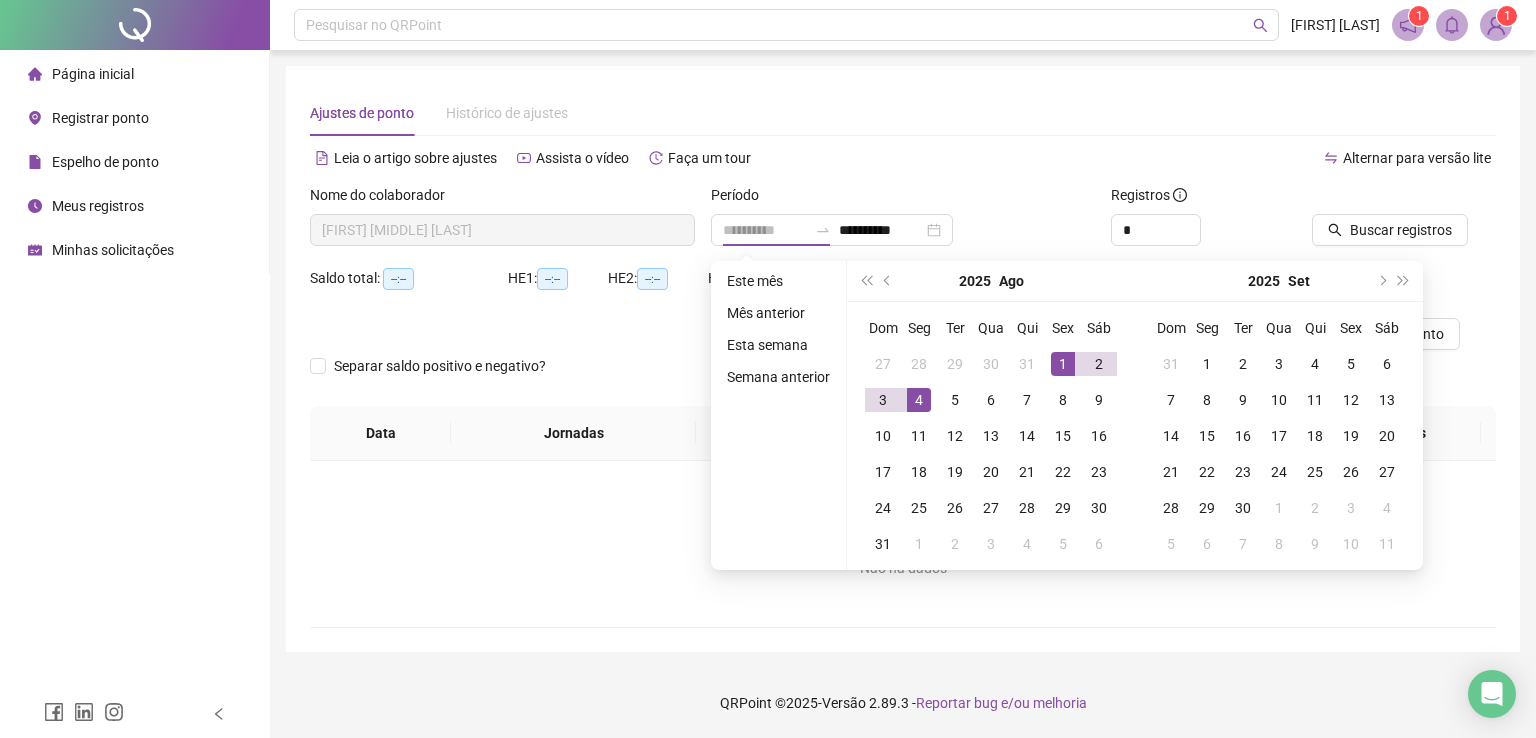 click on "1" at bounding box center [1063, 364] 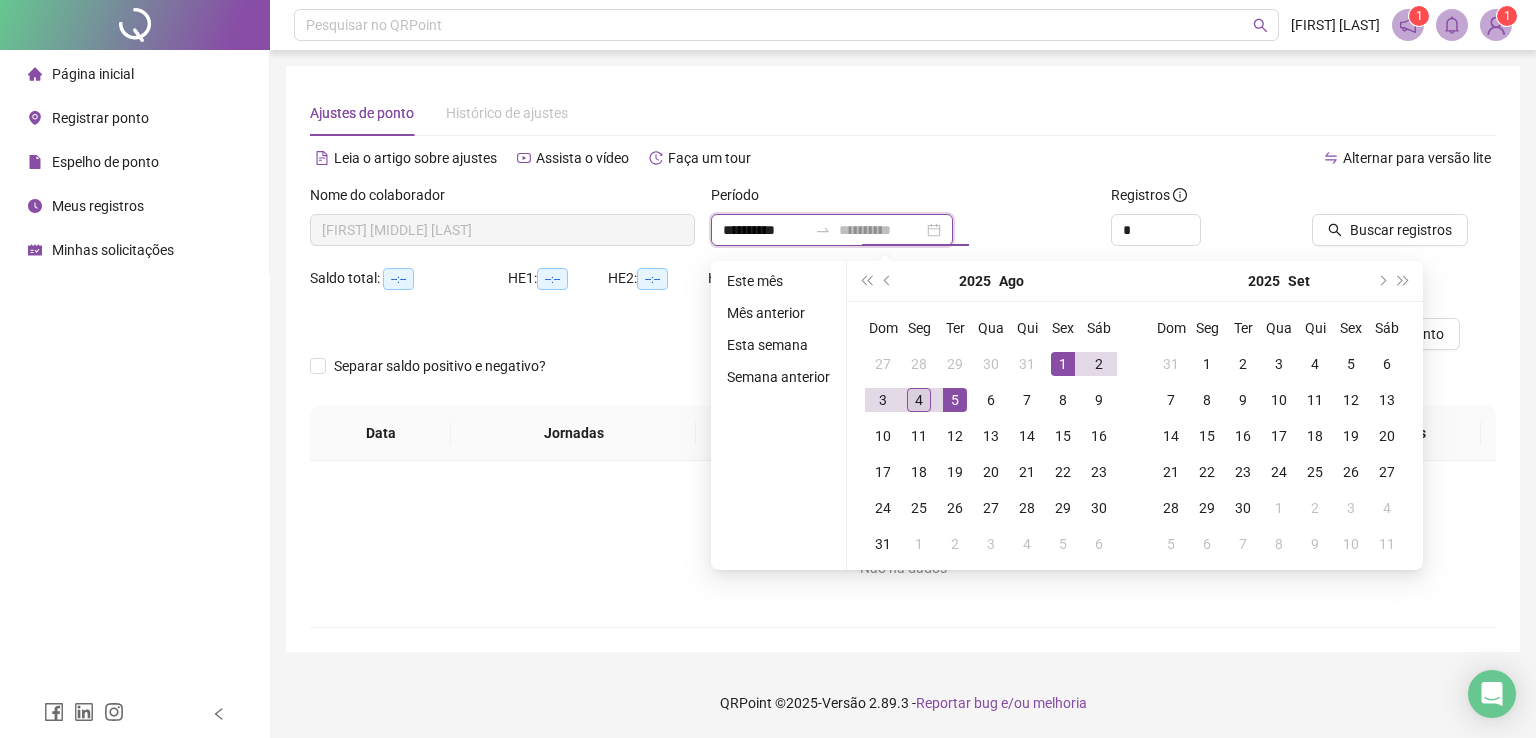 type on "**********" 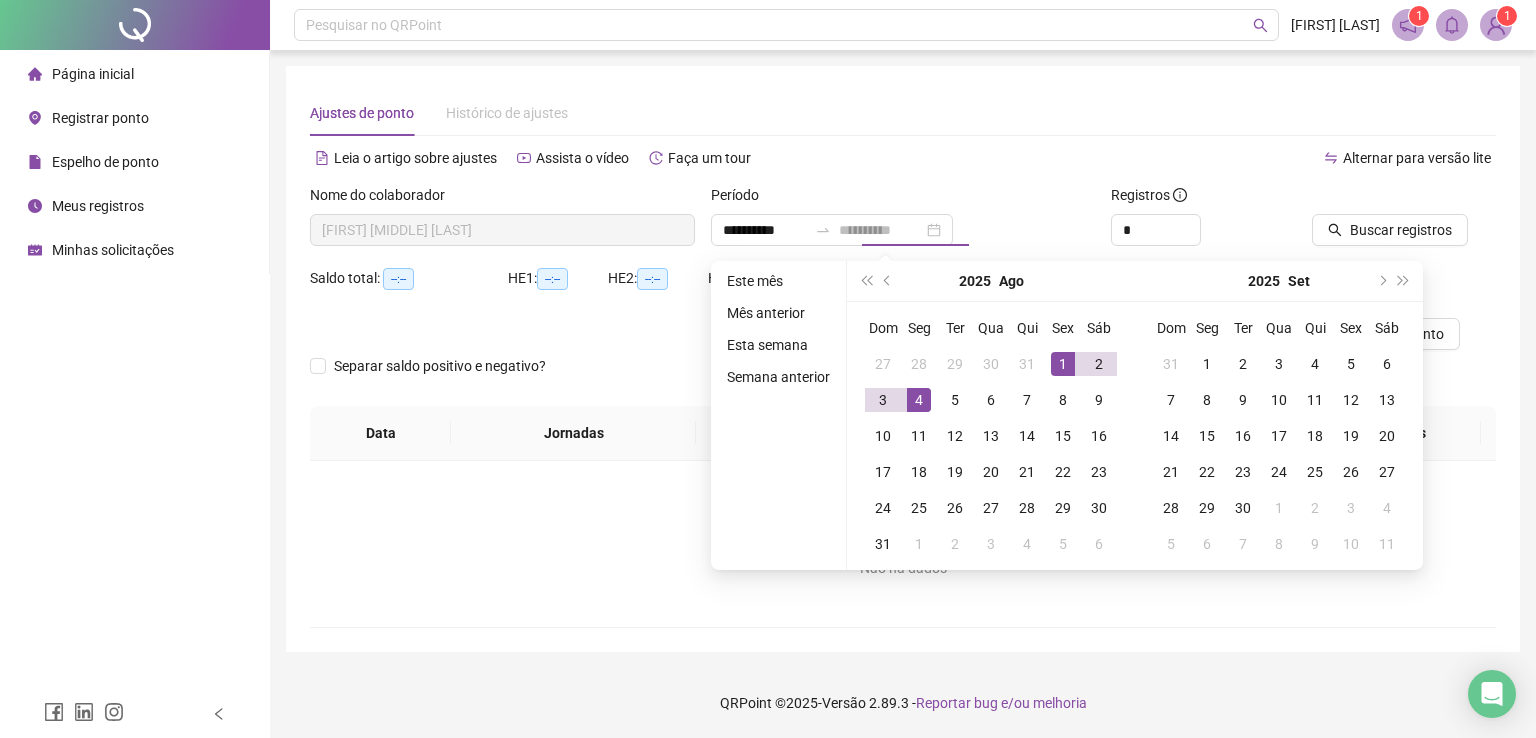 click on "4" at bounding box center [919, 400] 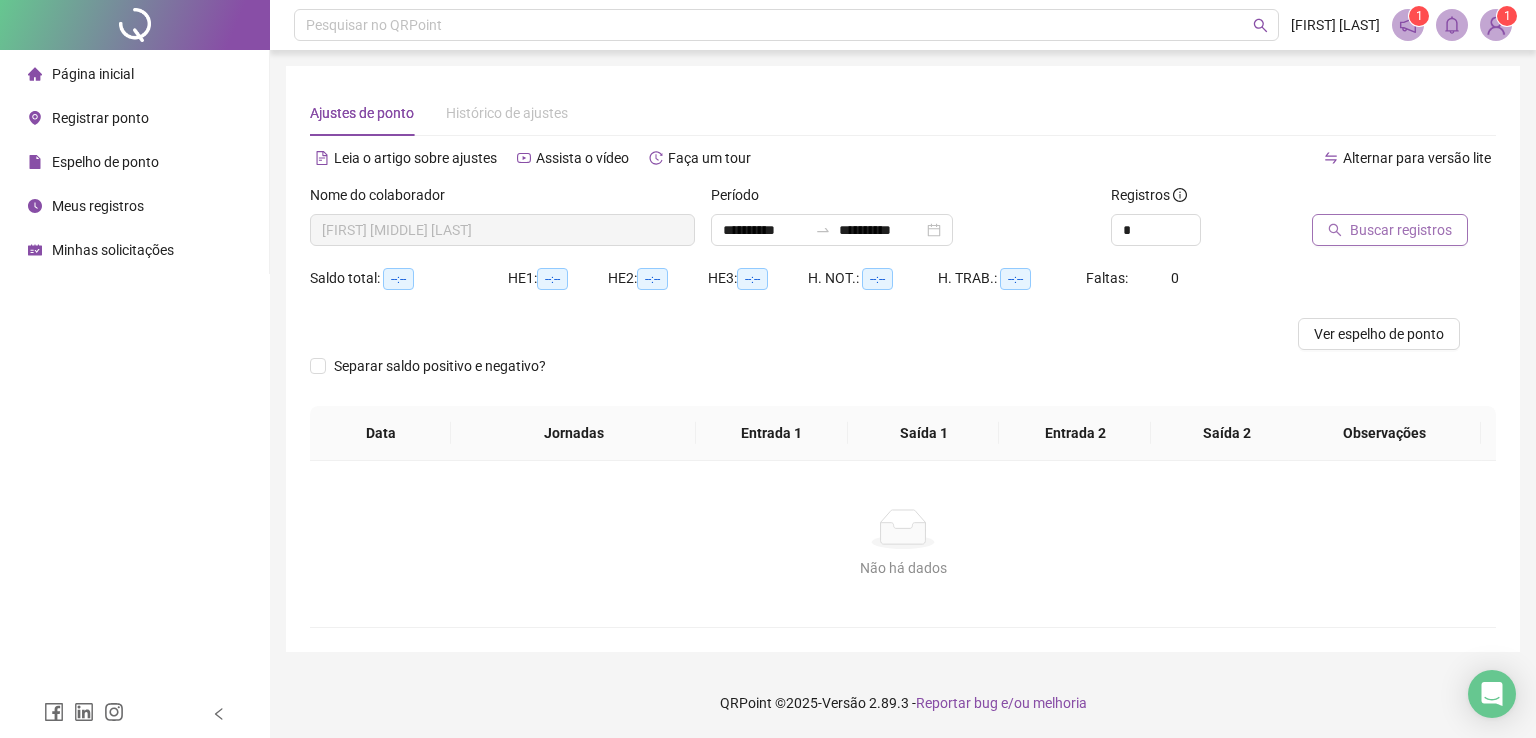 click on "Buscar registros" at bounding box center (1401, 230) 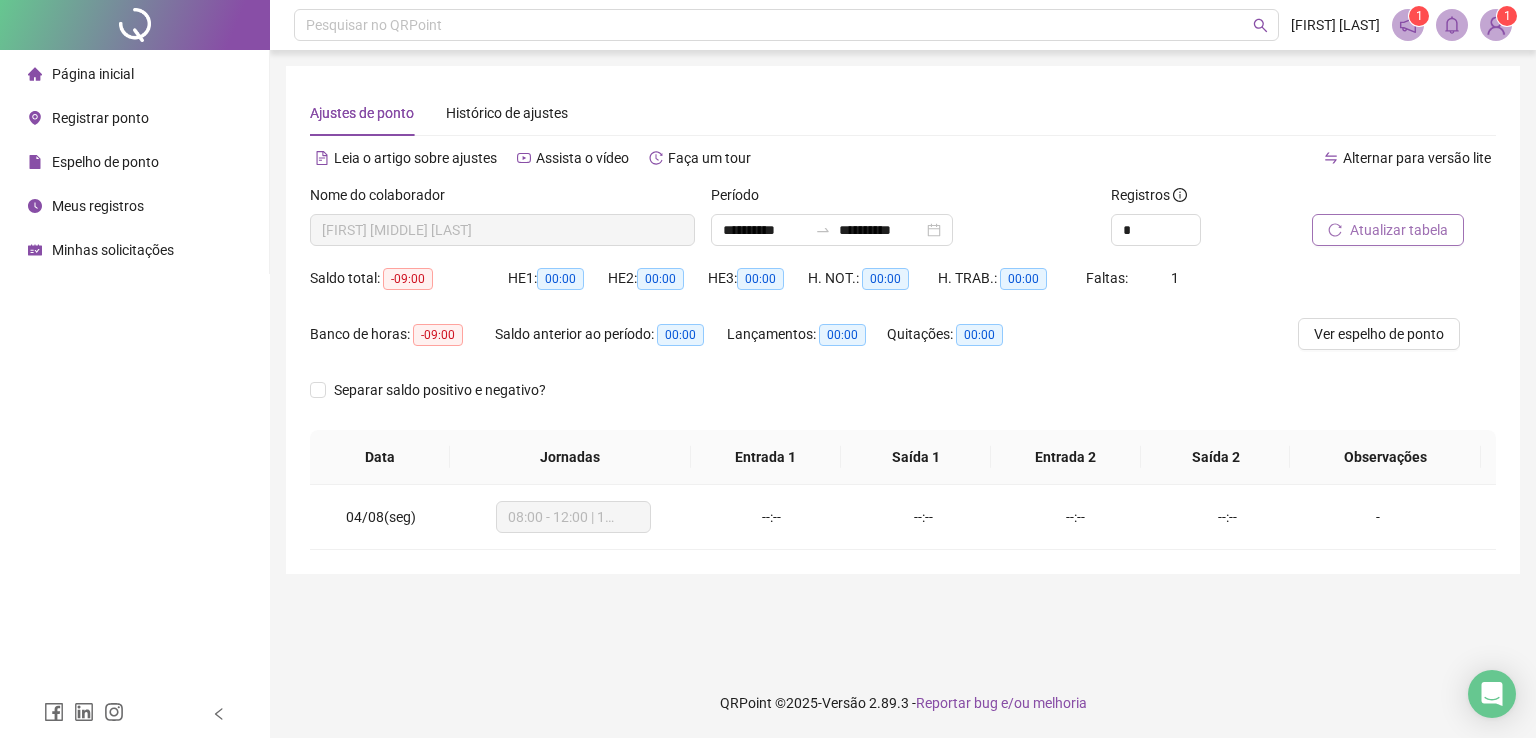 click at bounding box center [1496, 25] 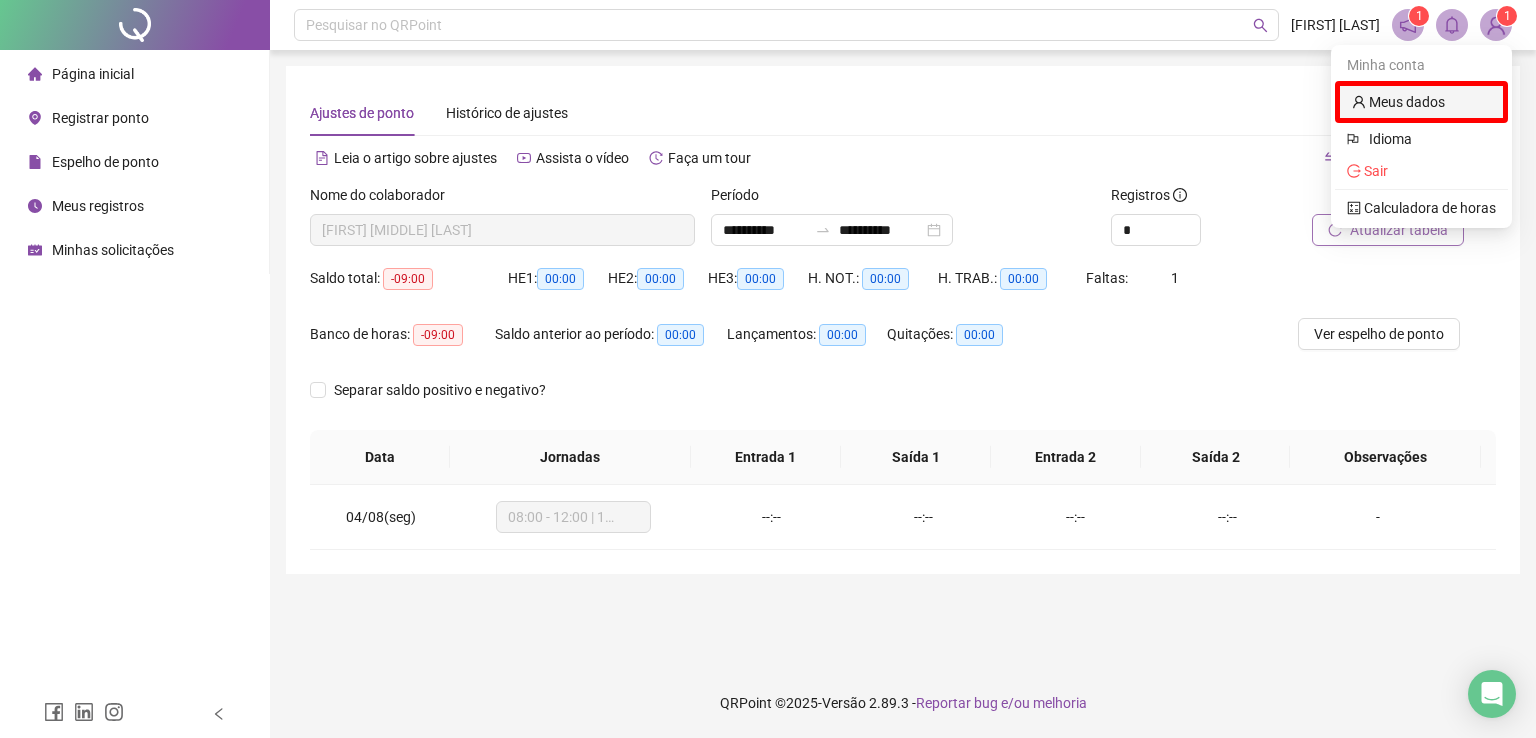 click on "Meus dados" at bounding box center (1398, 102) 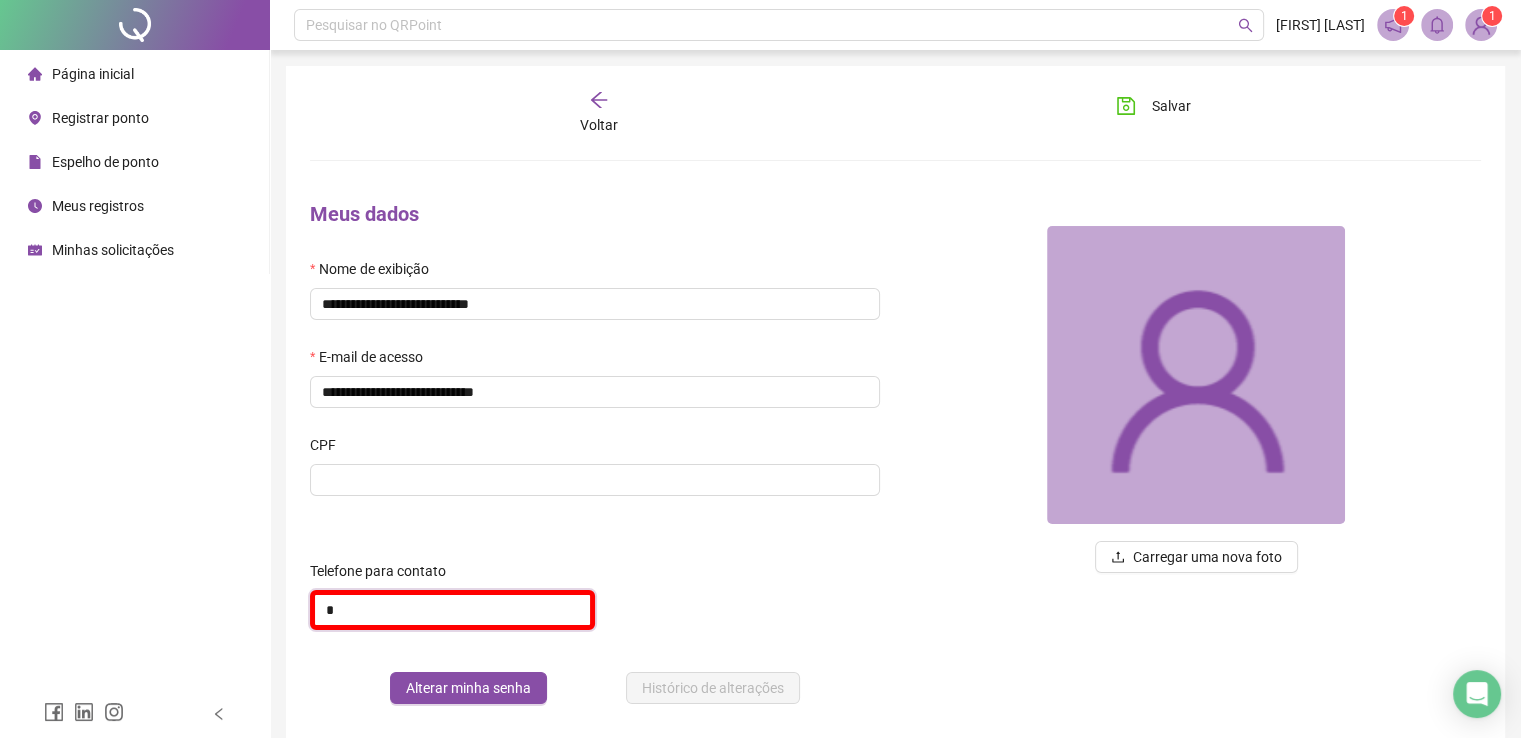 click on "*" at bounding box center [452, 610] 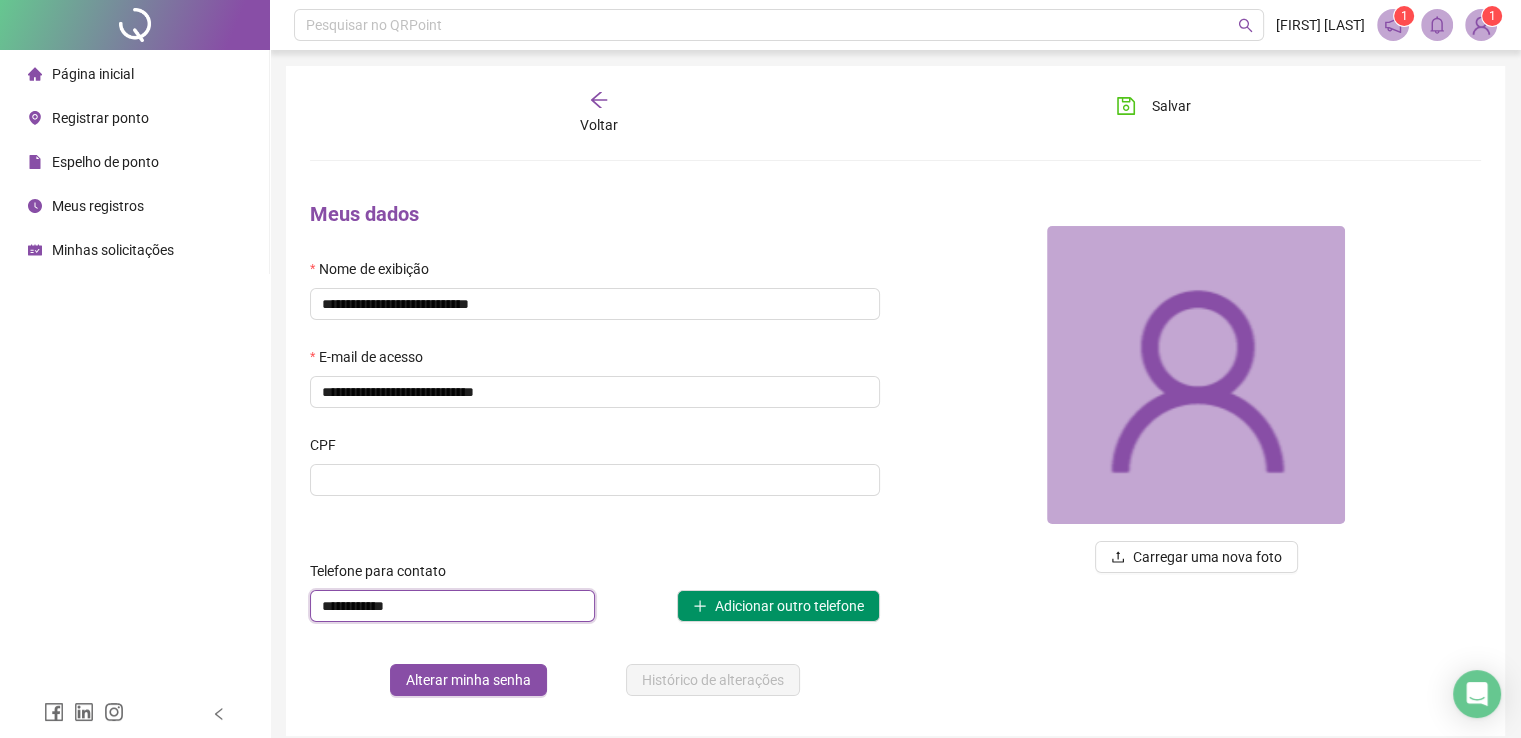 type on "**********" 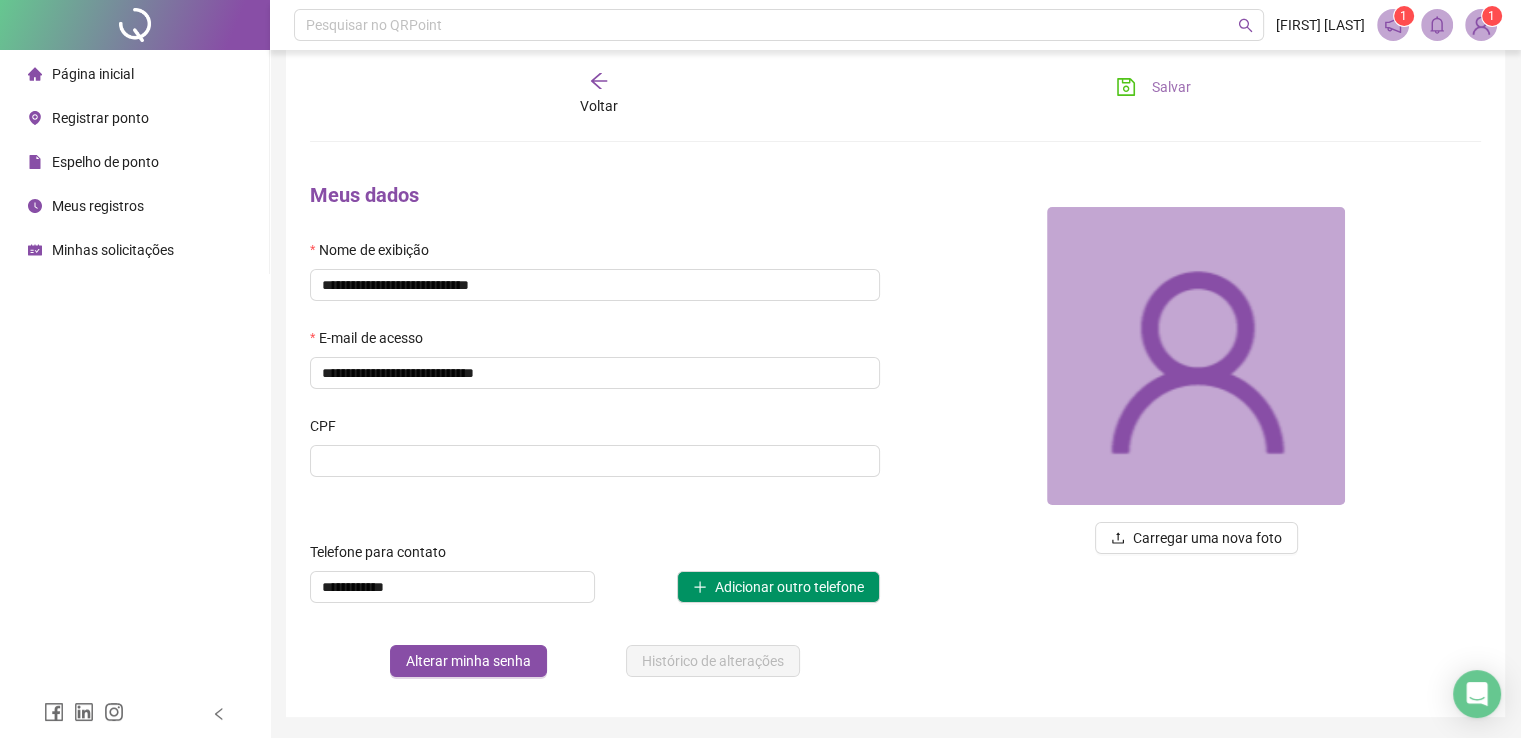 scroll, scrollTop: 0, scrollLeft: 0, axis: both 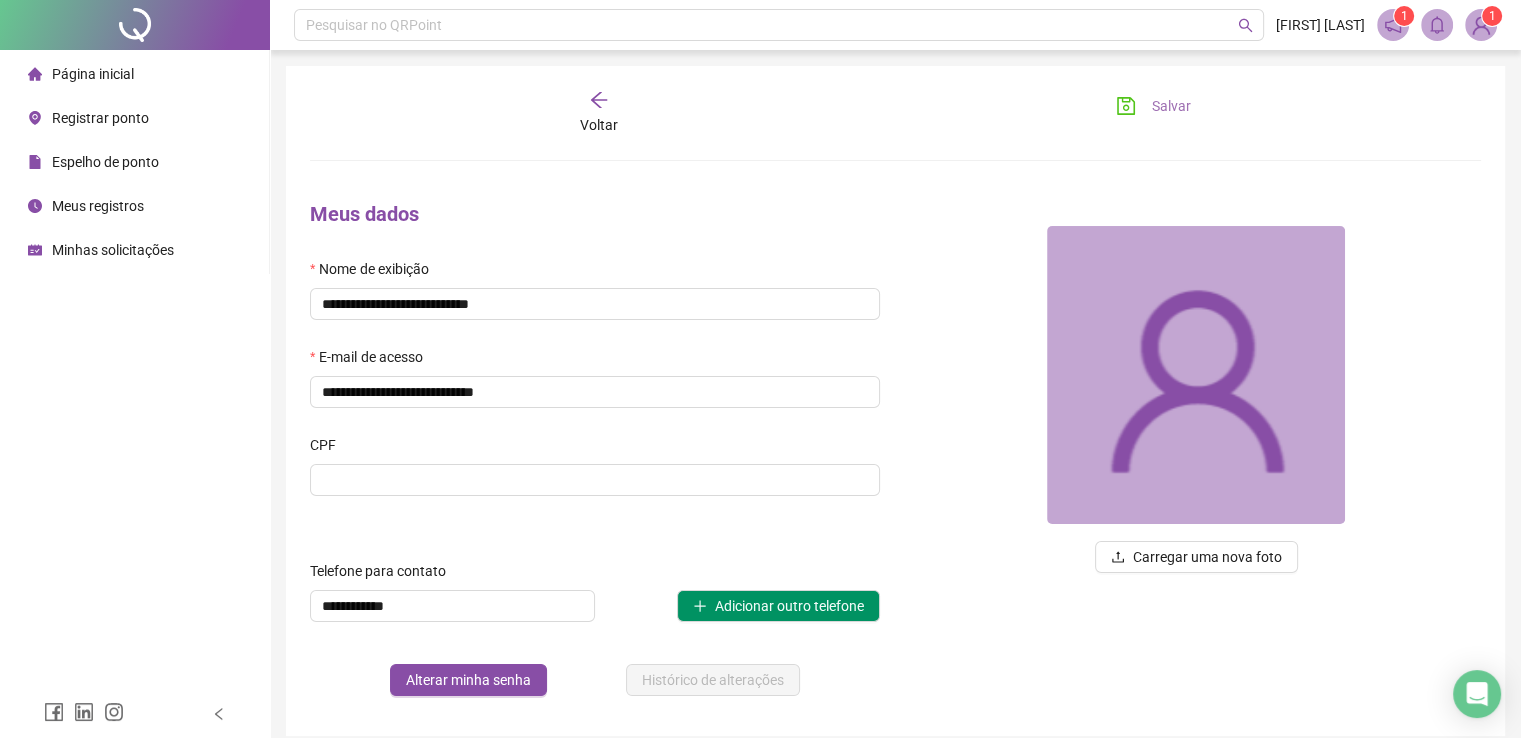 click on "Salvar" at bounding box center (1153, 106) 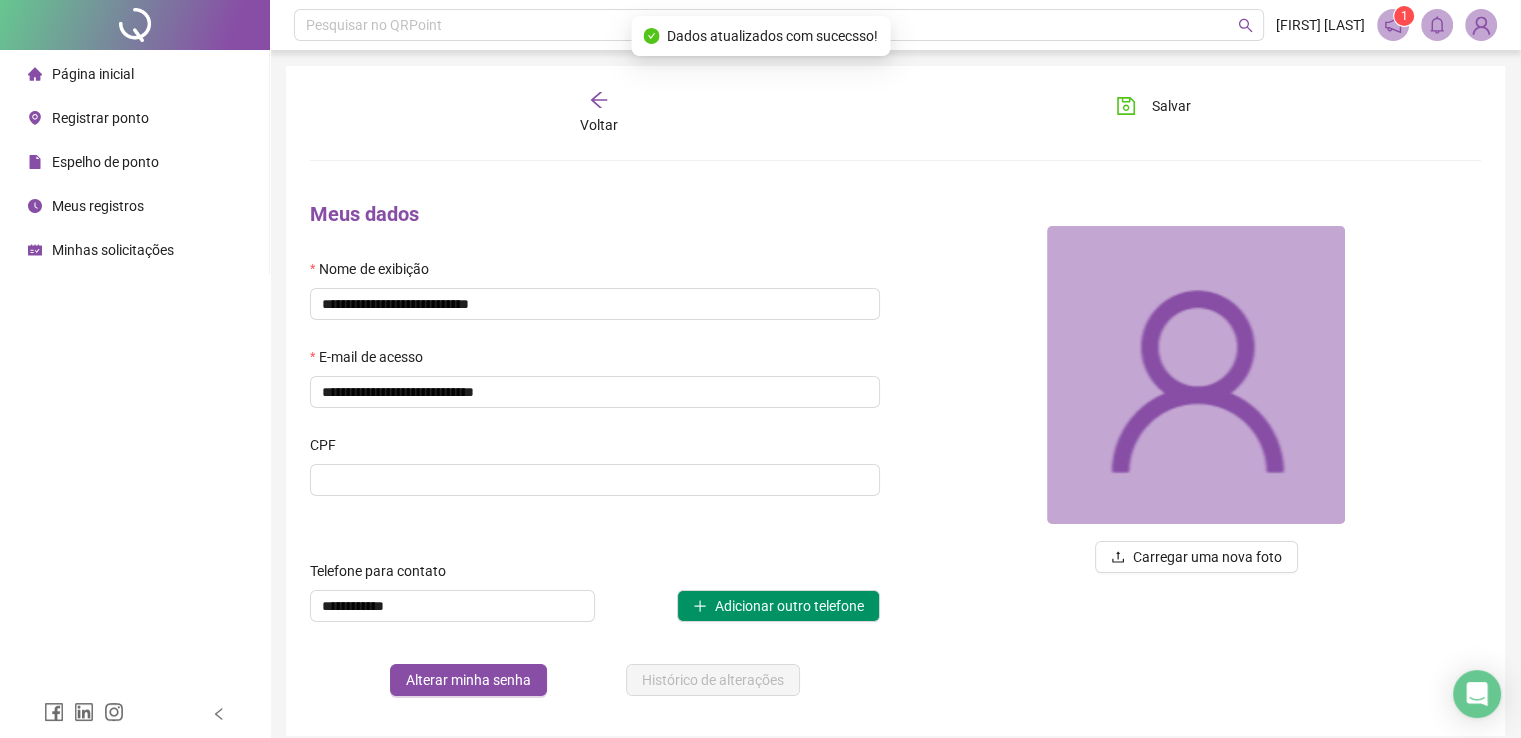 click 